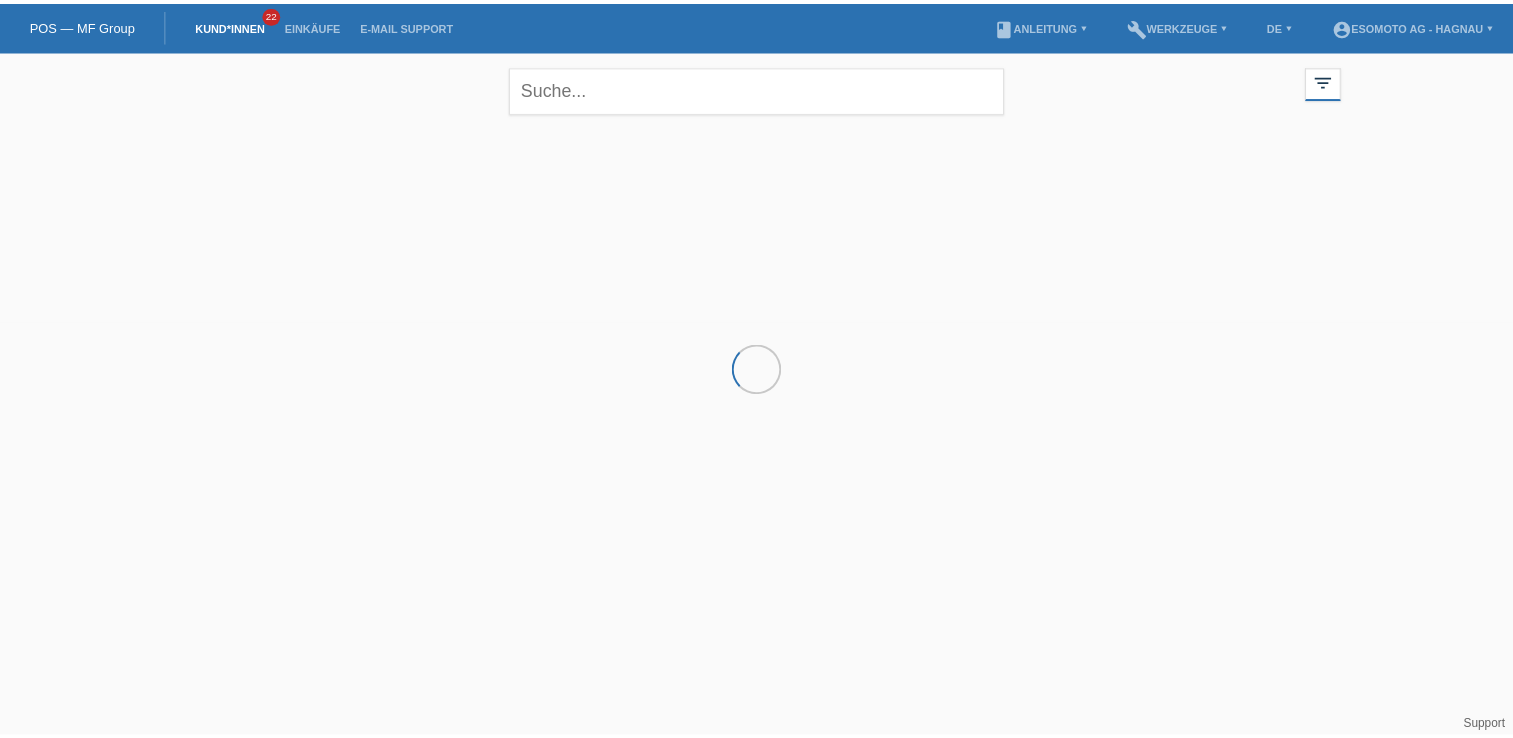 scroll, scrollTop: 0, scrollLeft: 0, axis: both 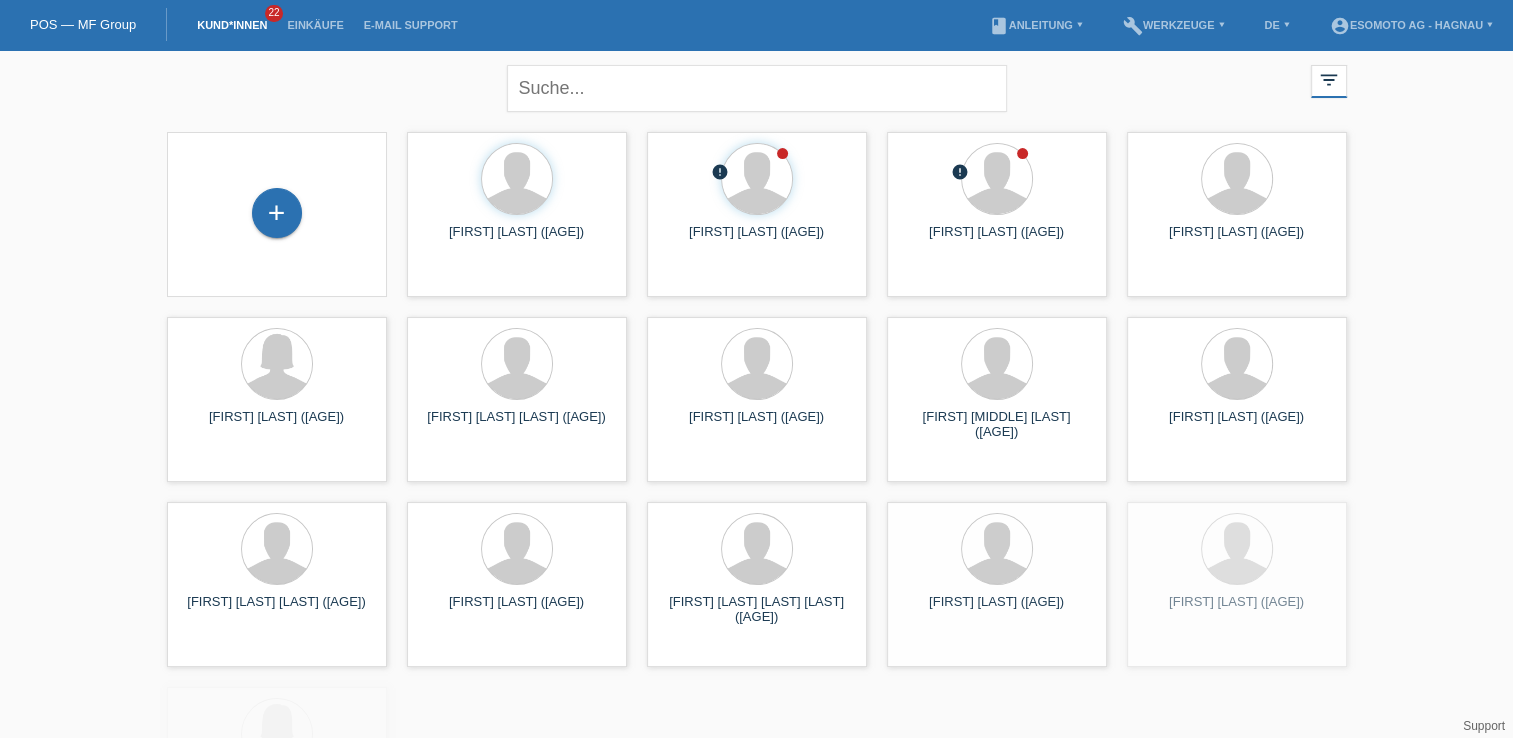 click on "+" at bounding box center [277, 214] 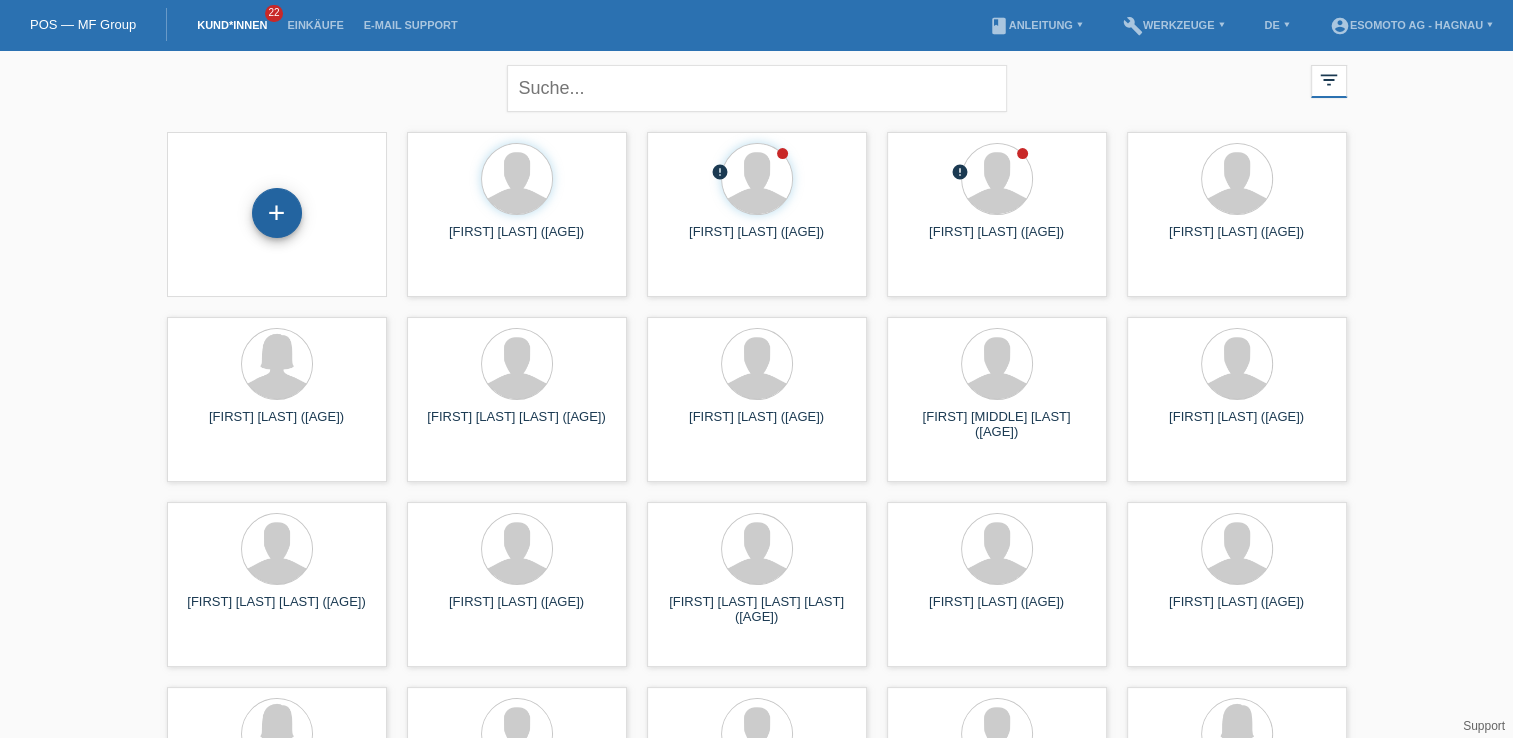 click on "+" at bounding box center (277, 213) 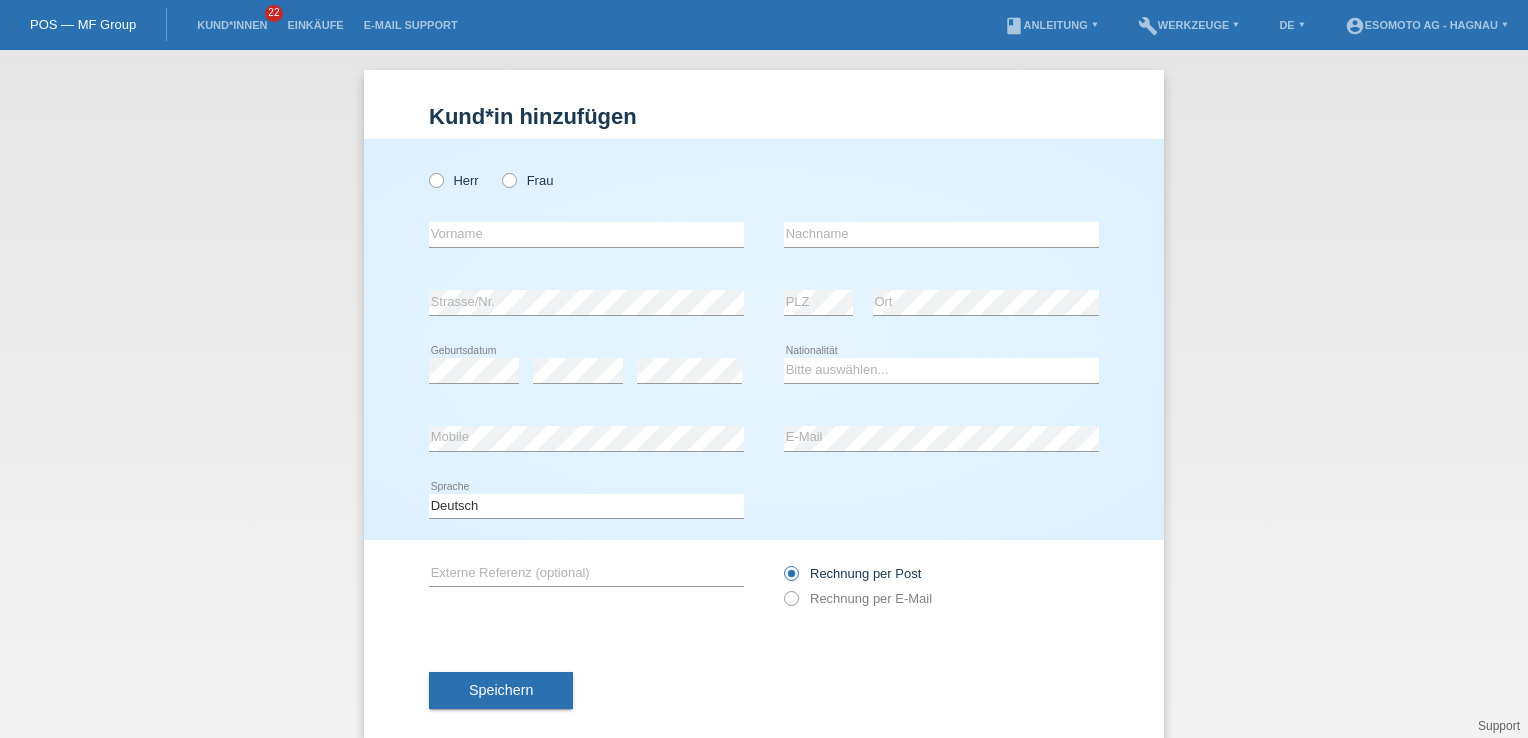 scroll, scrollTop: 0, scrollLeft: 0, axis: both 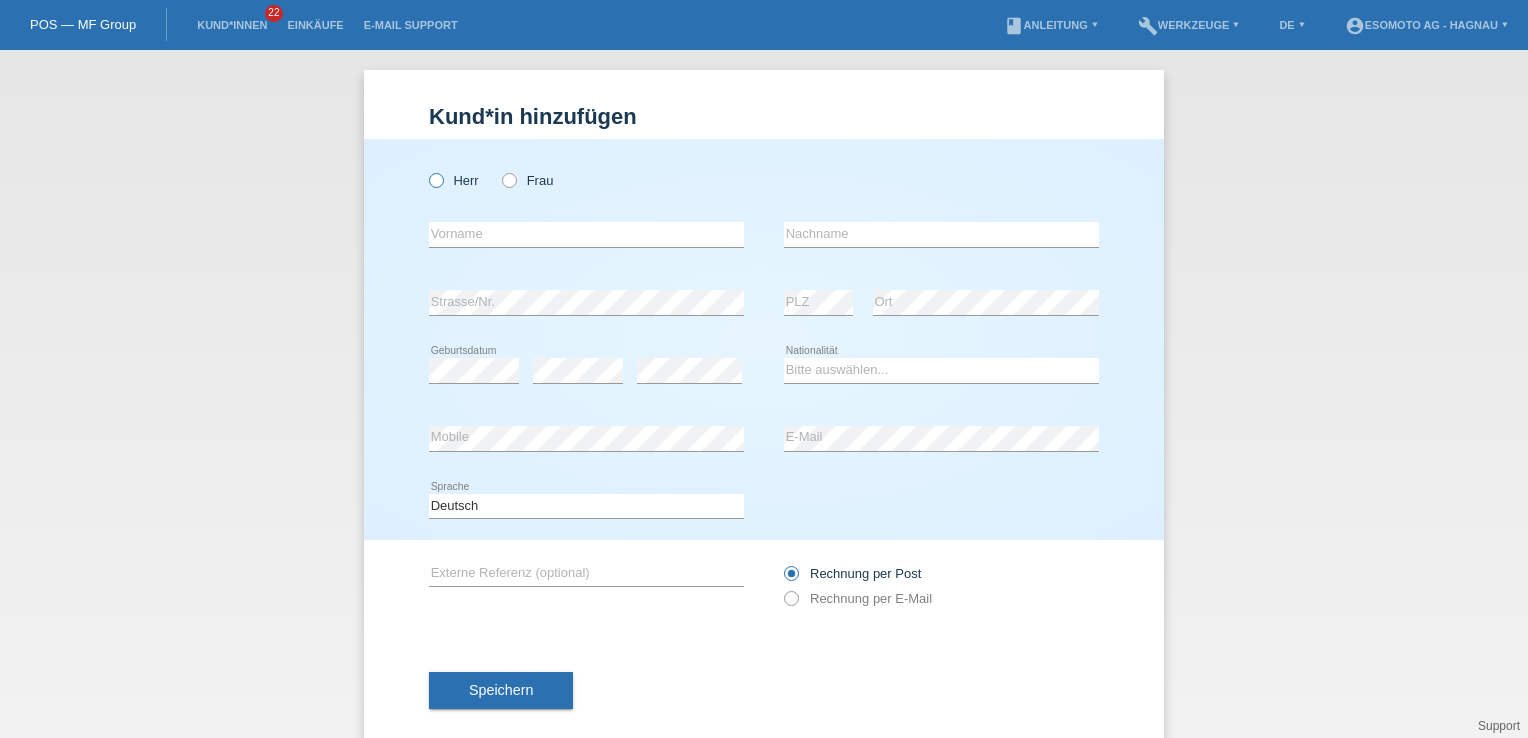 click at bounding box center (426, 170) 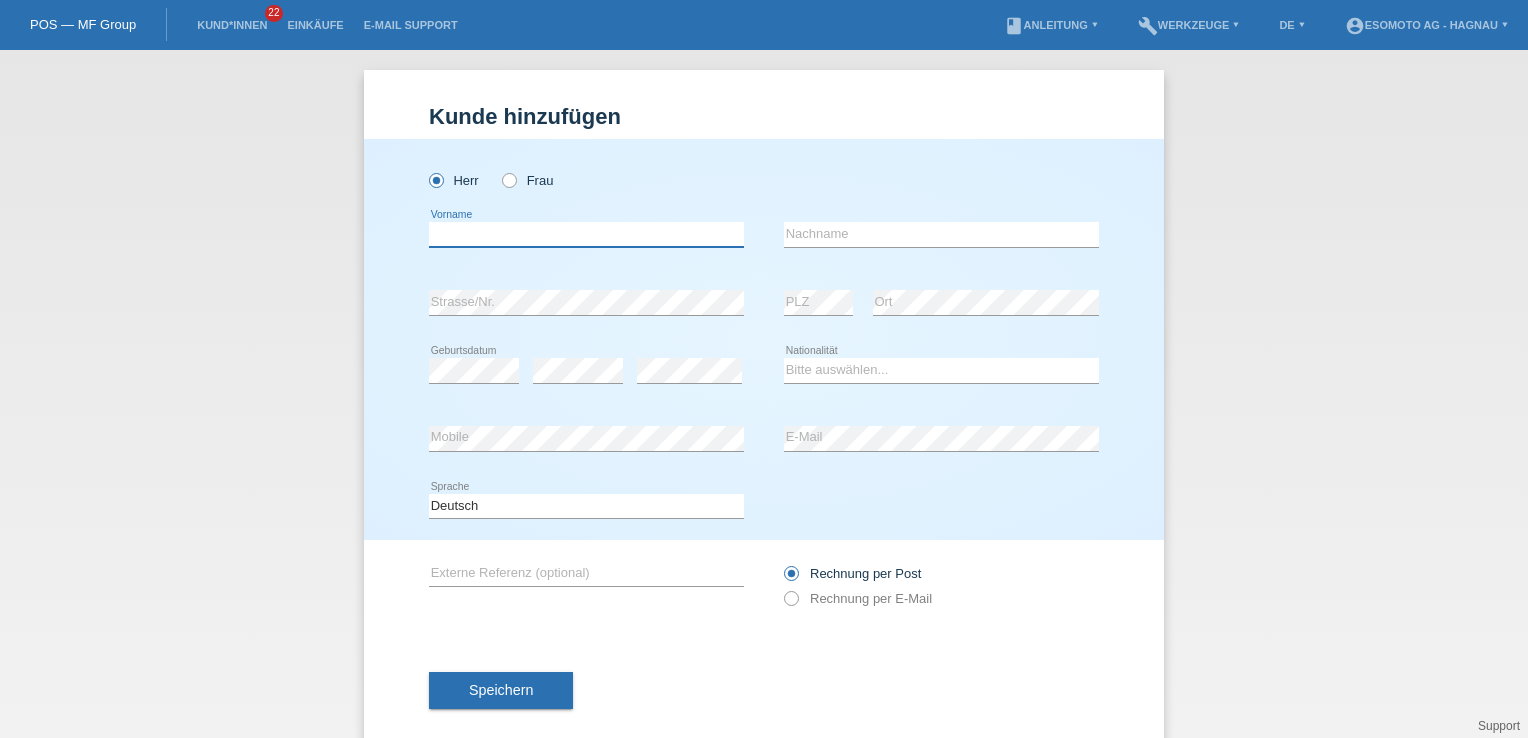 click at bounding box center [586, 234] 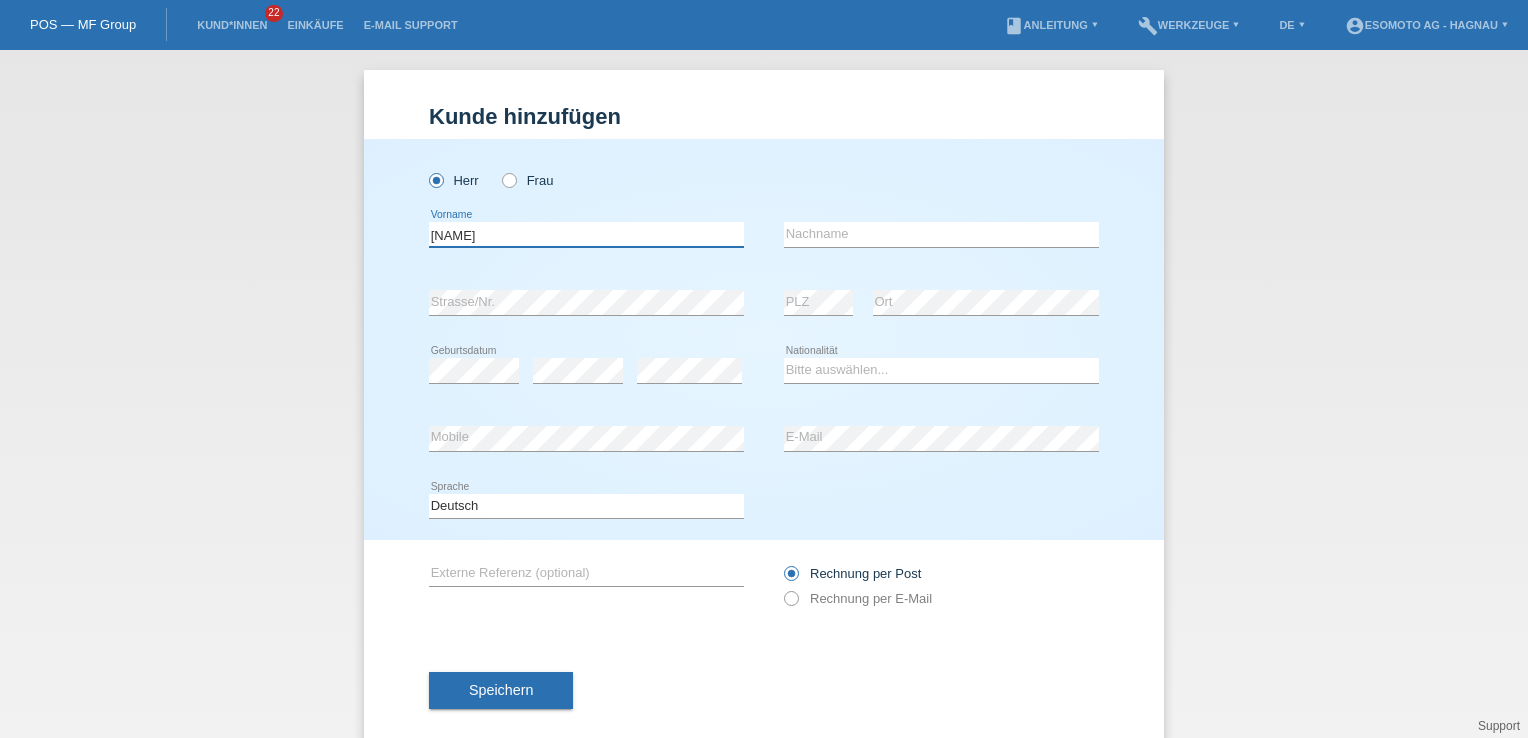type on "Zoran" 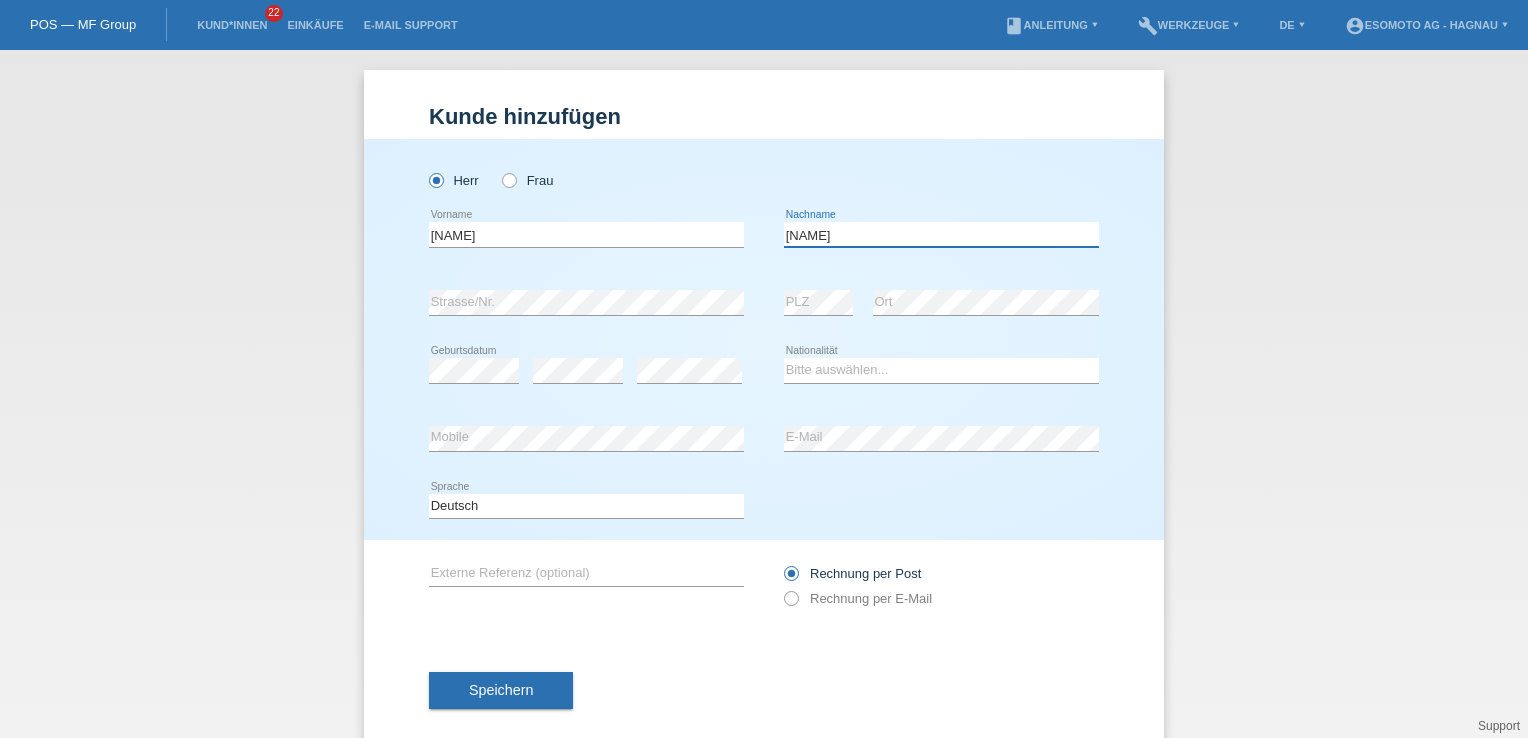 type on "Setencic" 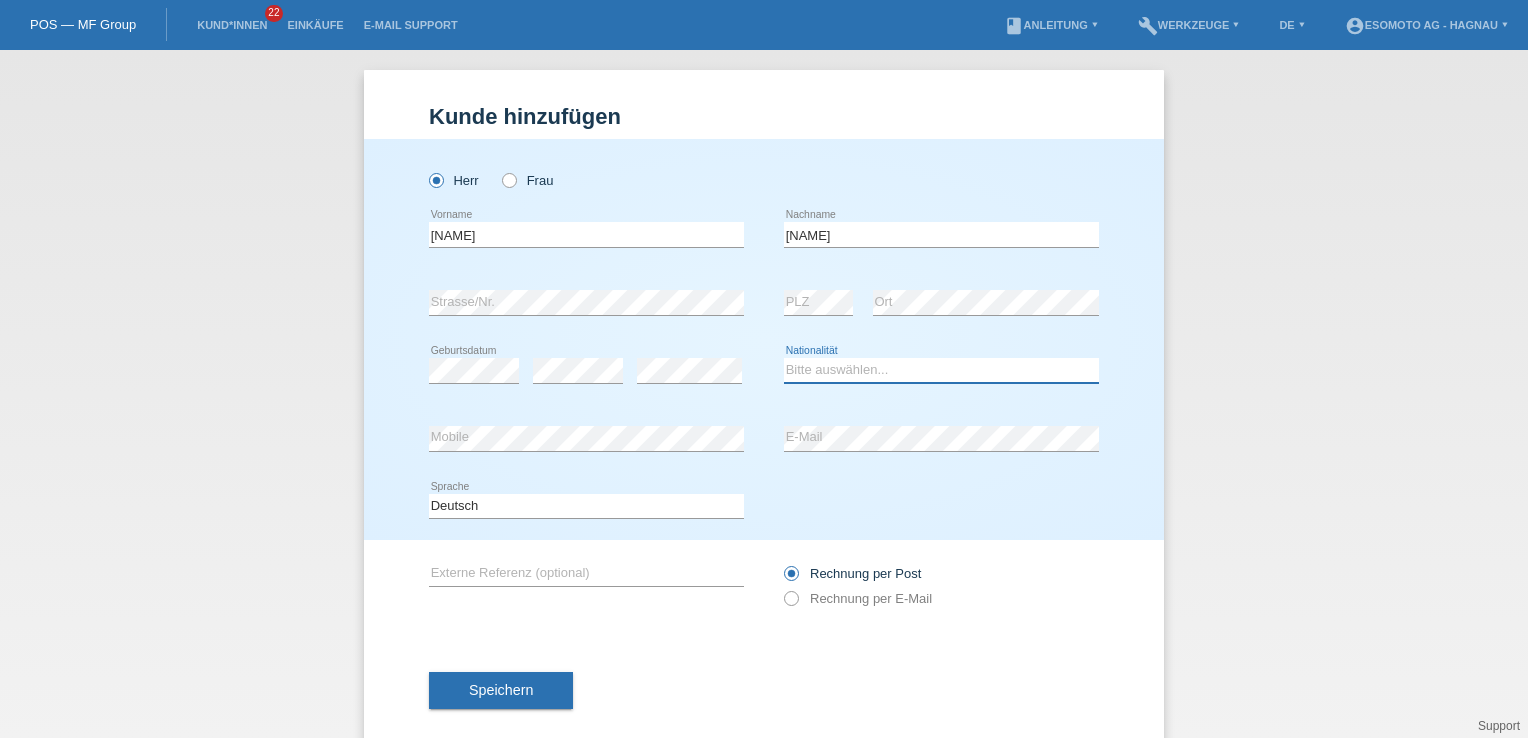 click on "Bitte auswählen...
Schweiz
Deutschland
Liechtenstein
Österreich
------------
Afghanistan
Ägypten
Åland
Albanien
Algerien" at bounding box center [941, 370] 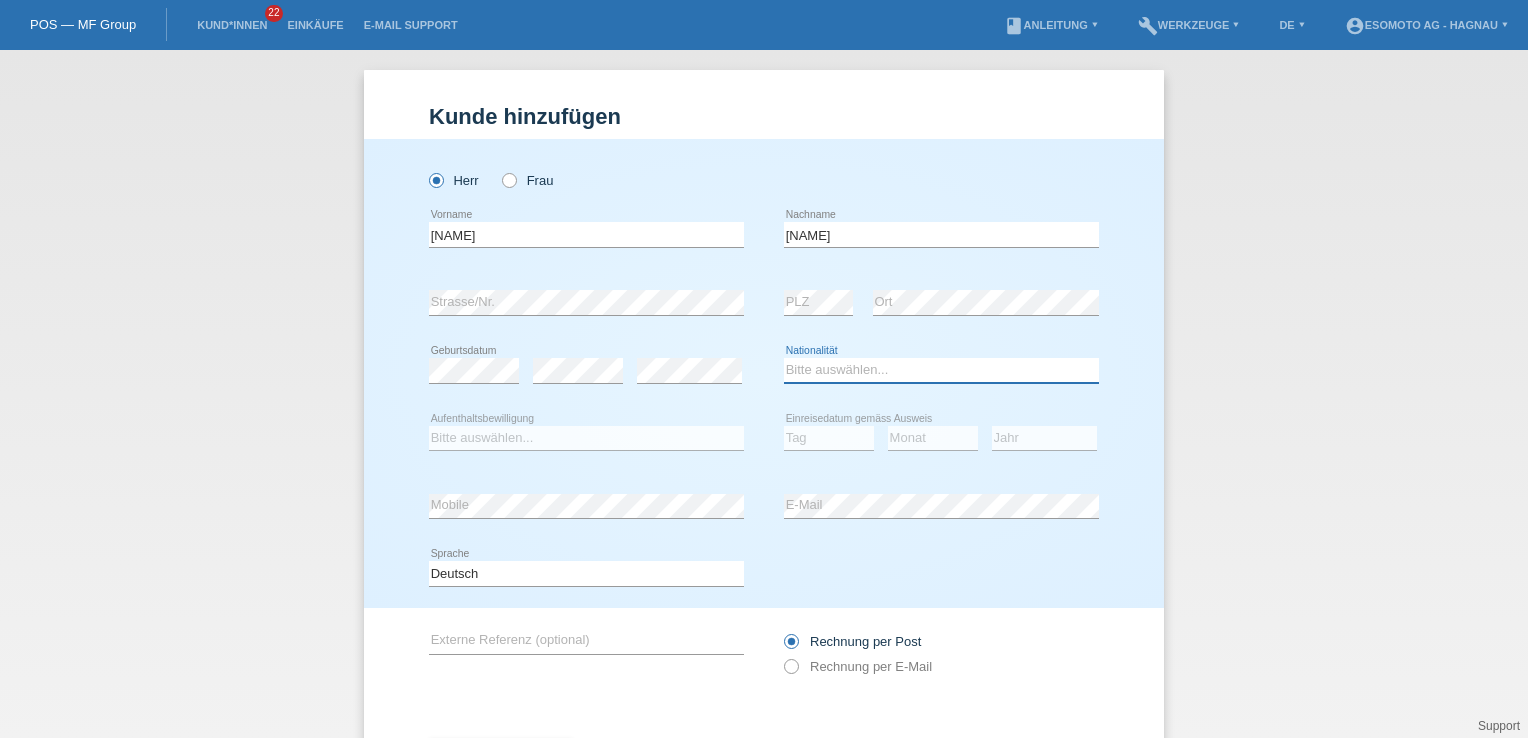 select on "BA" 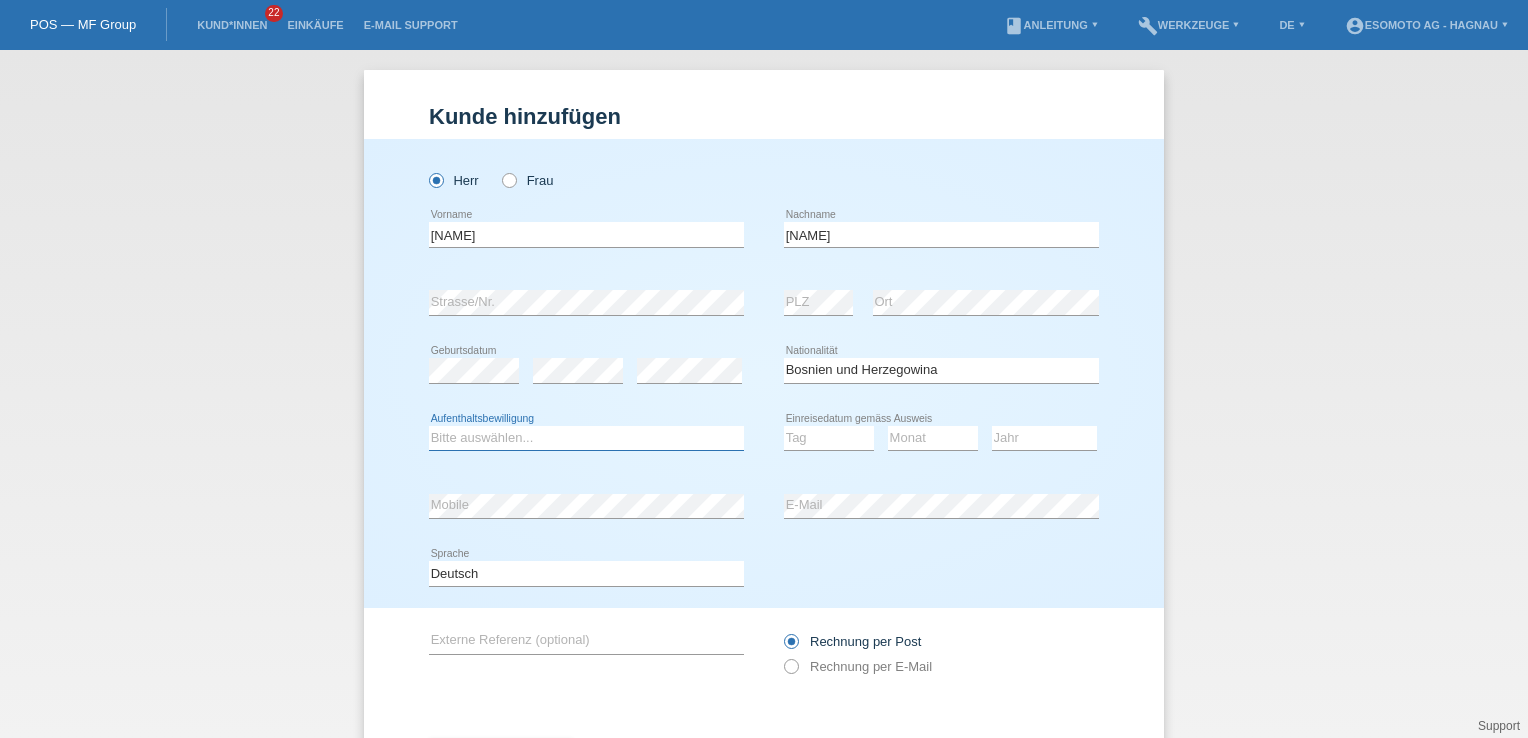 click on "Bitte auswählen...
C
B
B - Flüchtlingsstatus
Andere" at bounding box center [586, 438] 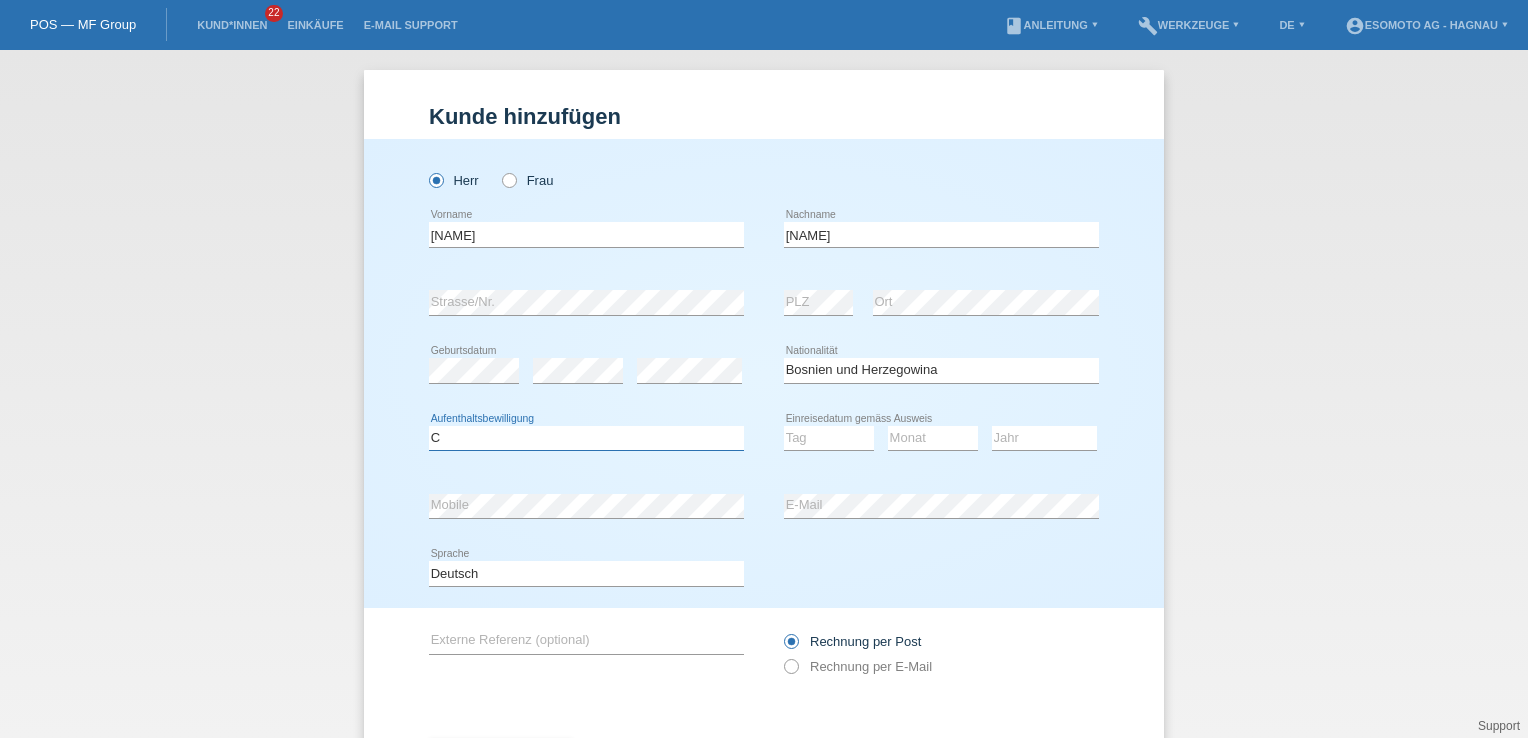 click on "Bitte auswählen...
C
B
B - Flüchtlingsstatus
Andere" at bounding box center [586, 438] 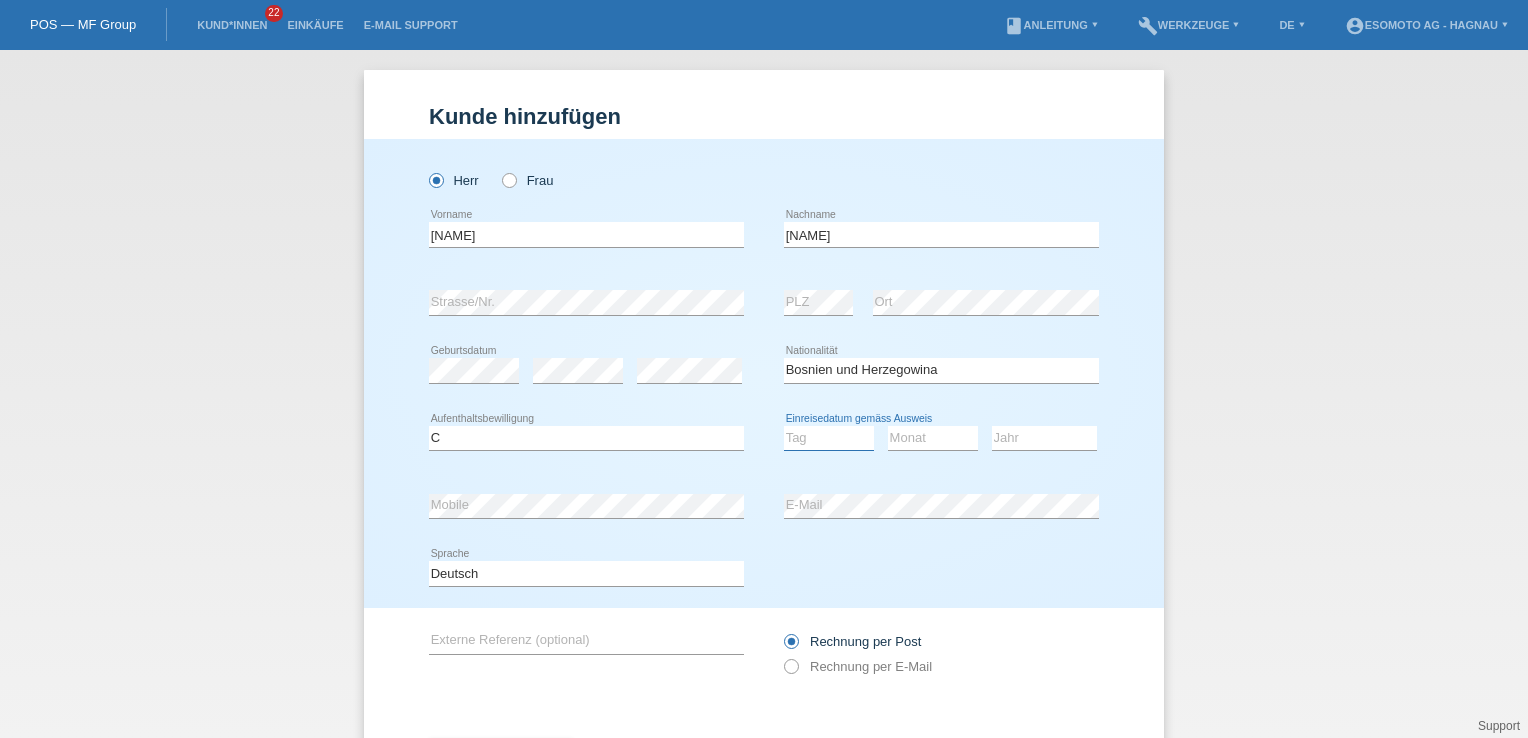 click on "Tag
01
02
03
04
05
06
07
08
09
10 11" at bounding box center [829, 438] 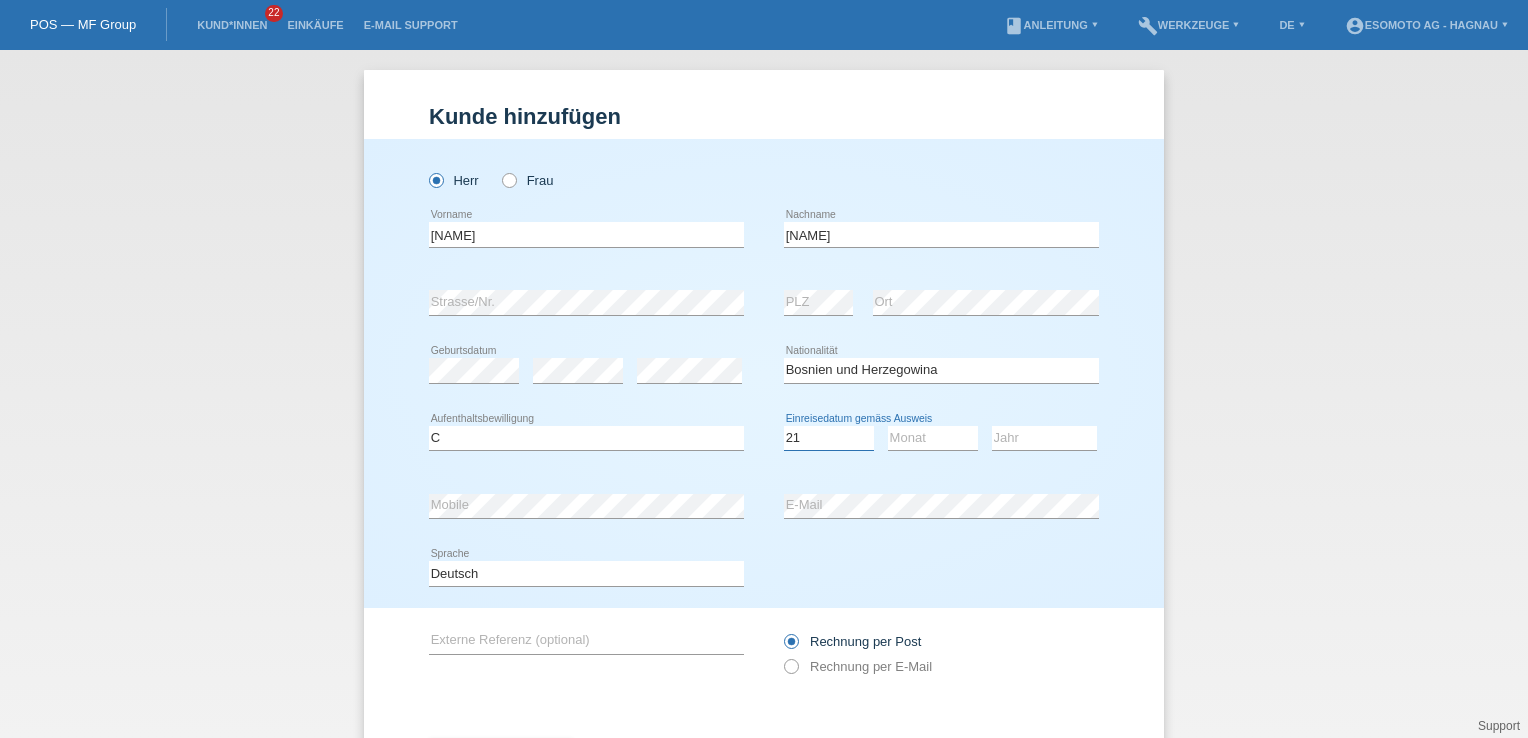 click on "Tag
01
02
03
04
05
06
07
08
09
10 11" at bounding box center [829, 438] 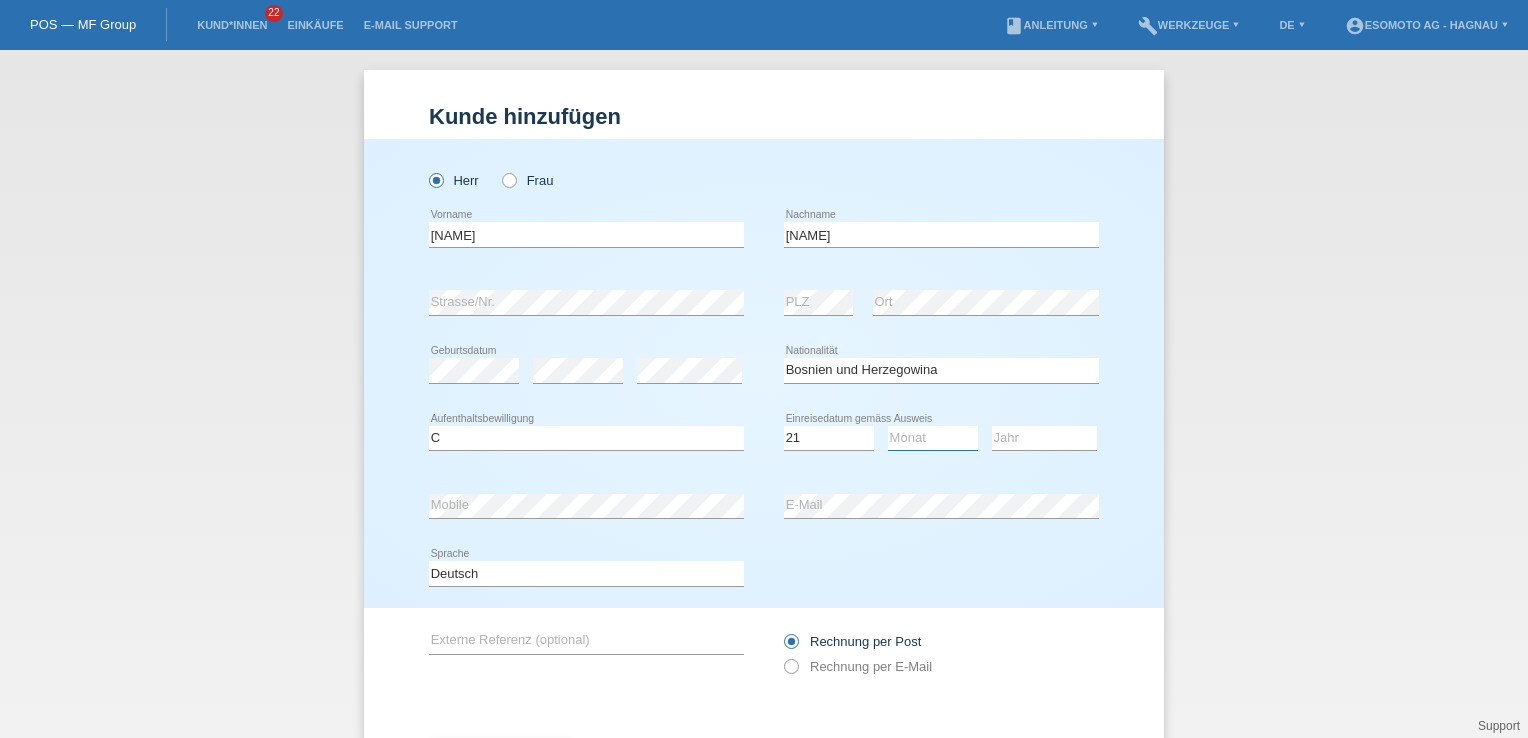 click on "Monat
01
02
03
04
05
06
07
08
09
10 11" at bounding box center (933, 438) 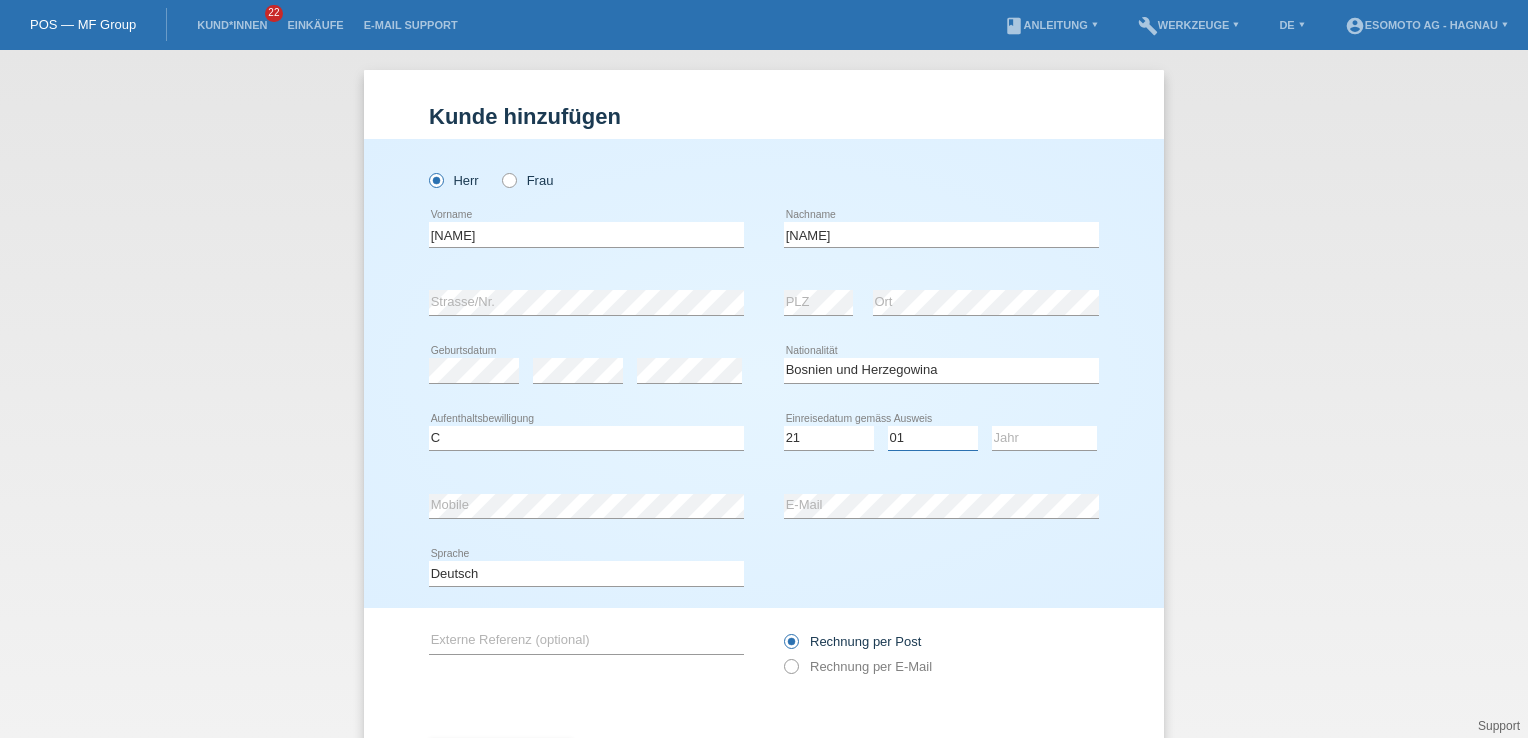 click on "Monat
01
02
03
04
05
06
07
08
09
10 11" at bounding box center (933, 438) 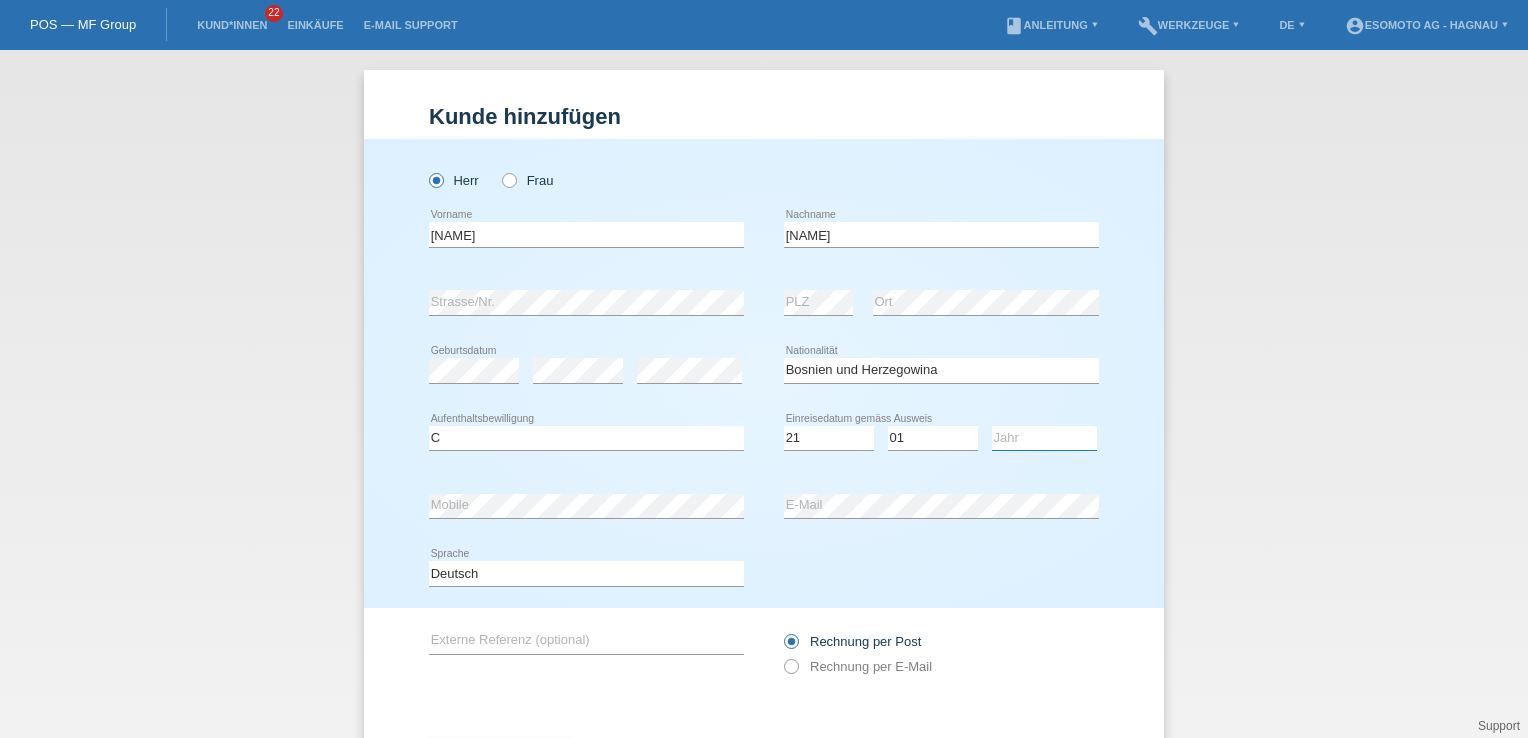 click on "Jahr
2025
2024
2023
2022
2021
2020
2019
2018
2017 2016 2015 2014 2013 2012 2011 2010 2009 2008 2007 2006 2005 2004 2003 2002 2001" at bounding box center (1044, 438) 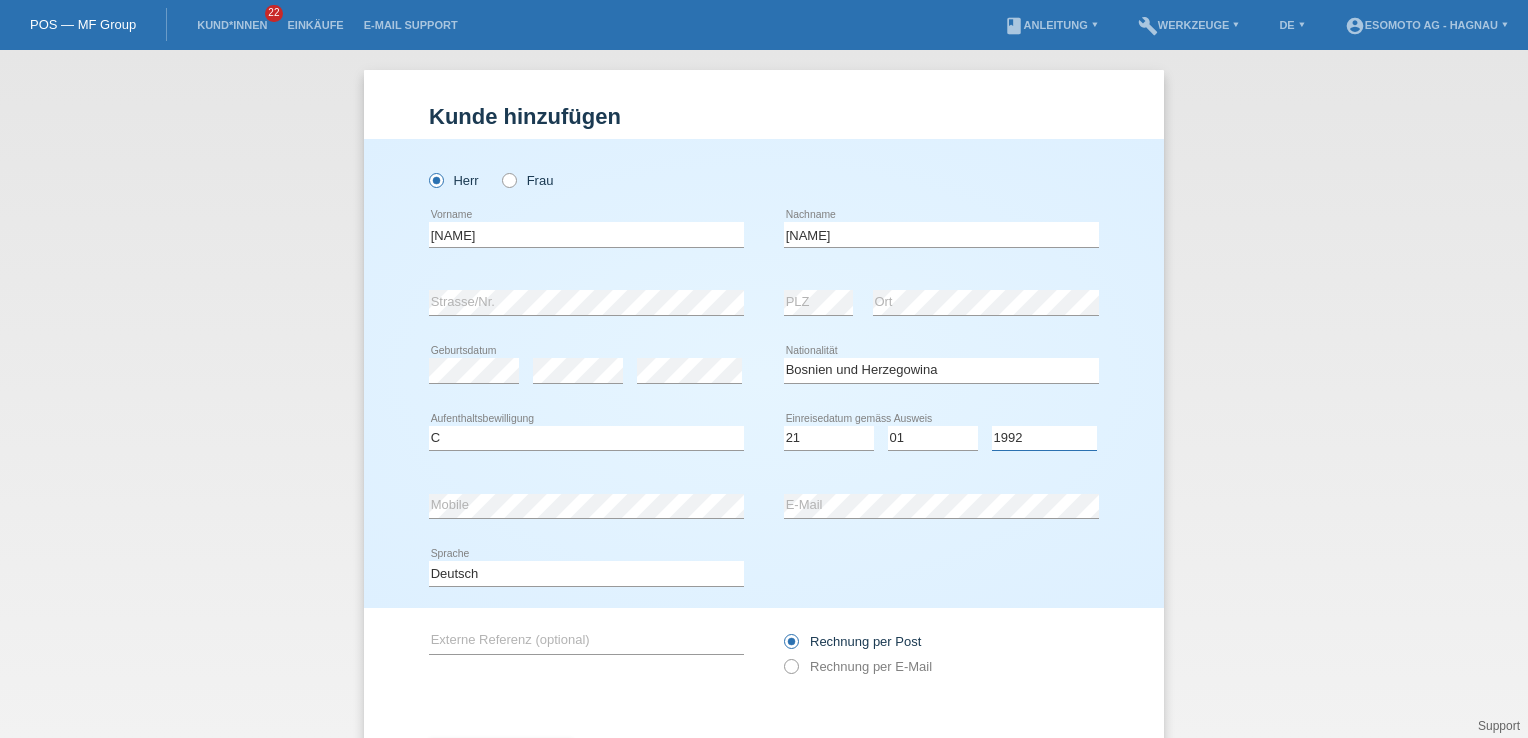 click on "Jahr
2025
2024
2023
2022
2021
2020
2019
2018
2017 2016 2015 2014 2013 2012 2011 2010 2009 2008 2007 2006 2005 2004 2003 2002 2001" at bounding box center (1044, 438) 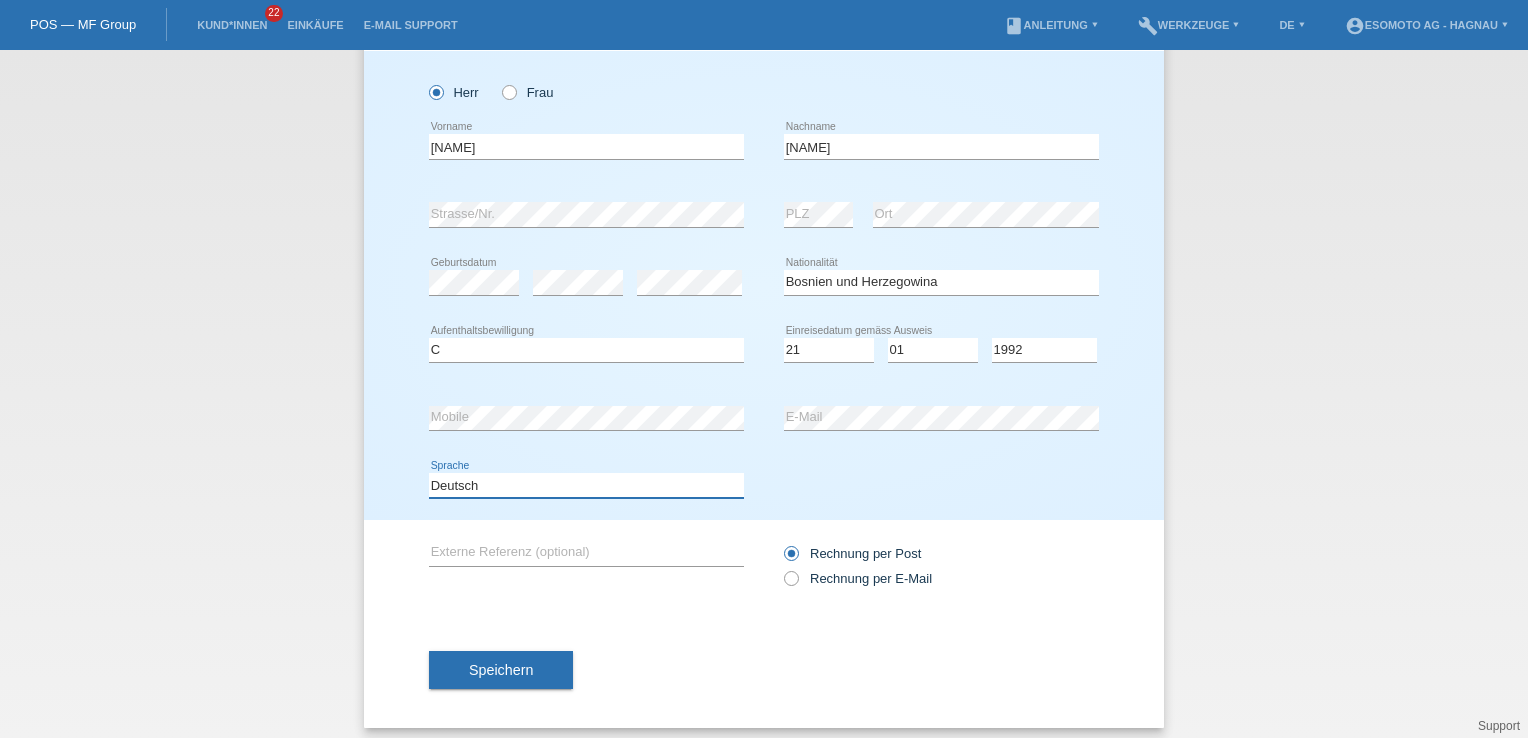scroll, scrollTop: 96, scrollLeft: 0, axis: vertical 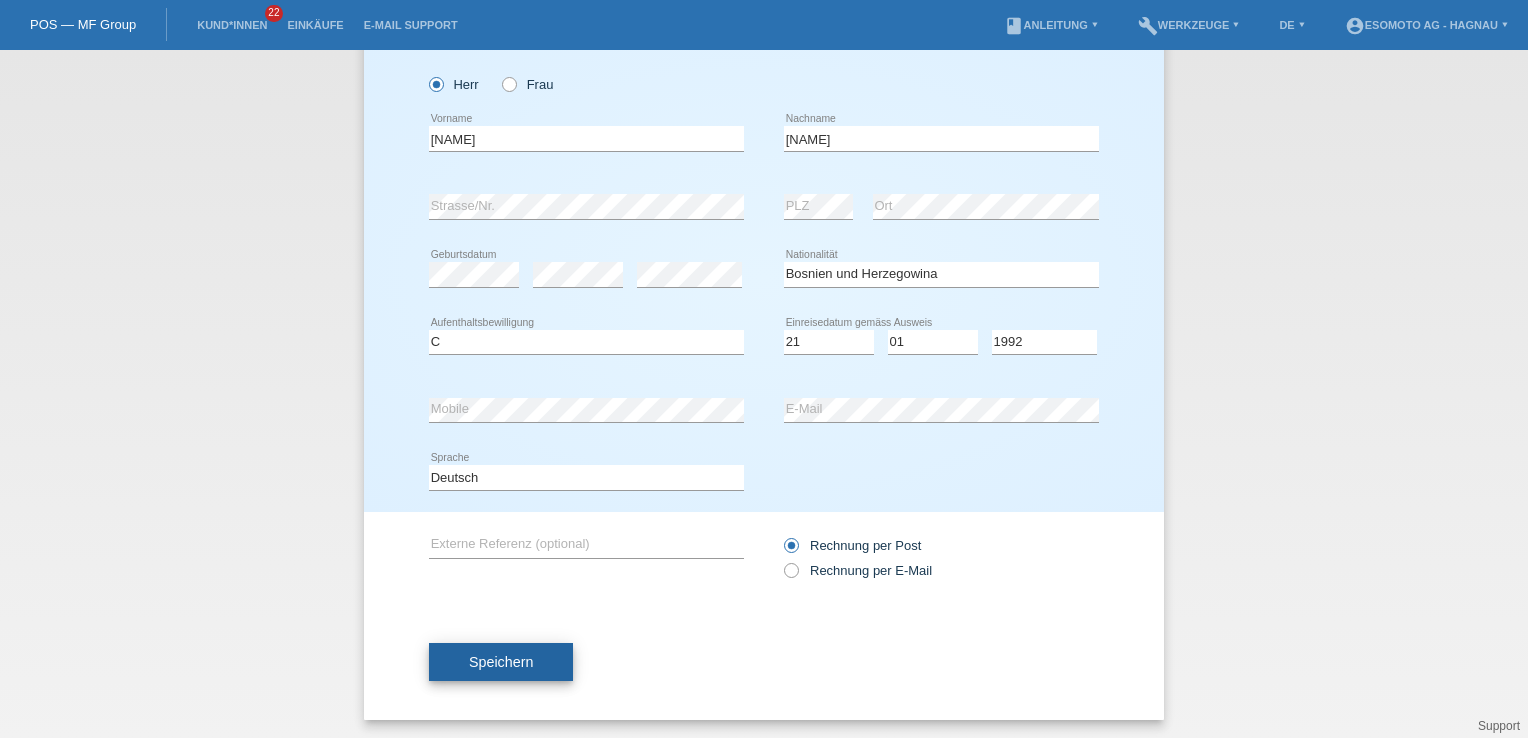 click on "Speichern" at bounding box center (501, 662) 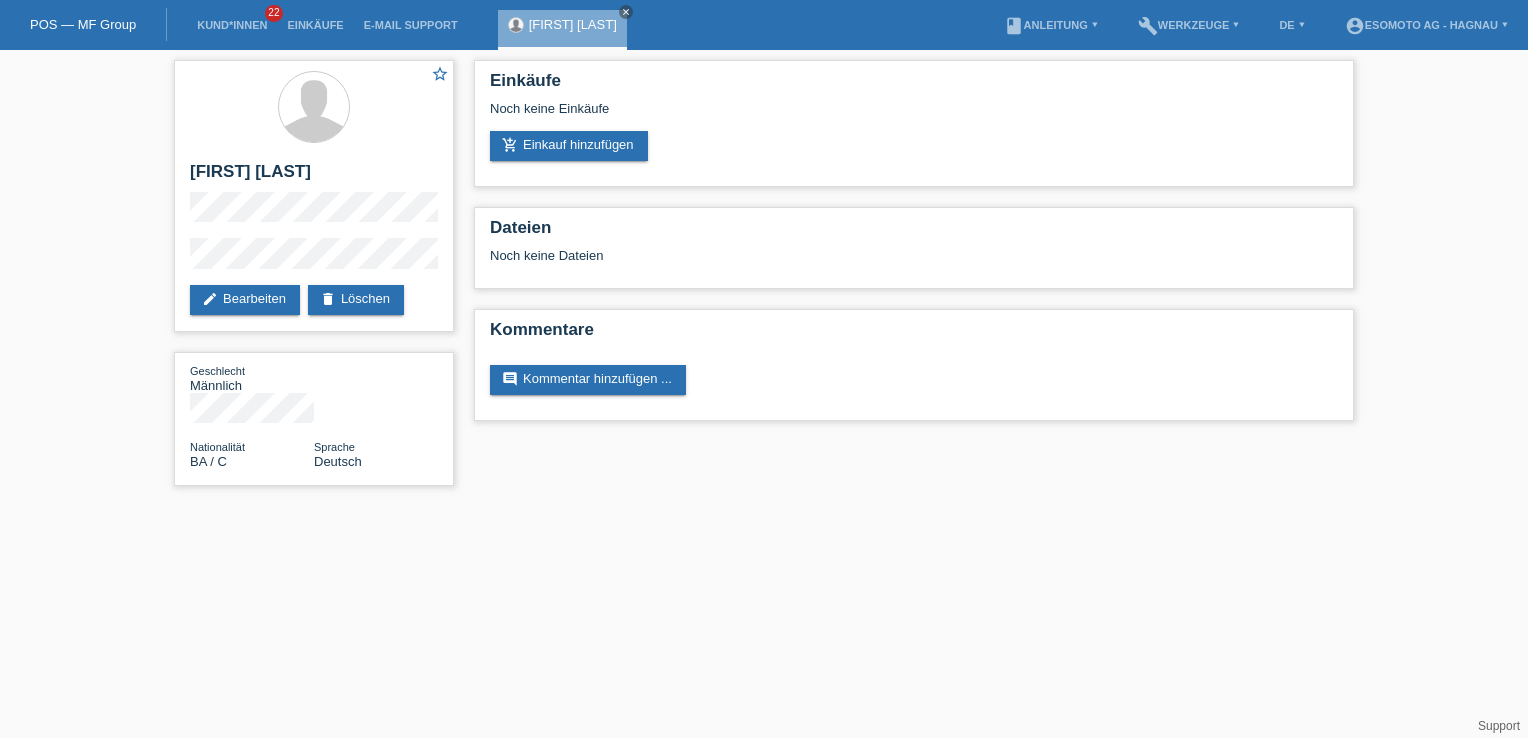 scroll, scrollTop: 0, scrollLeft: 0, axis: both 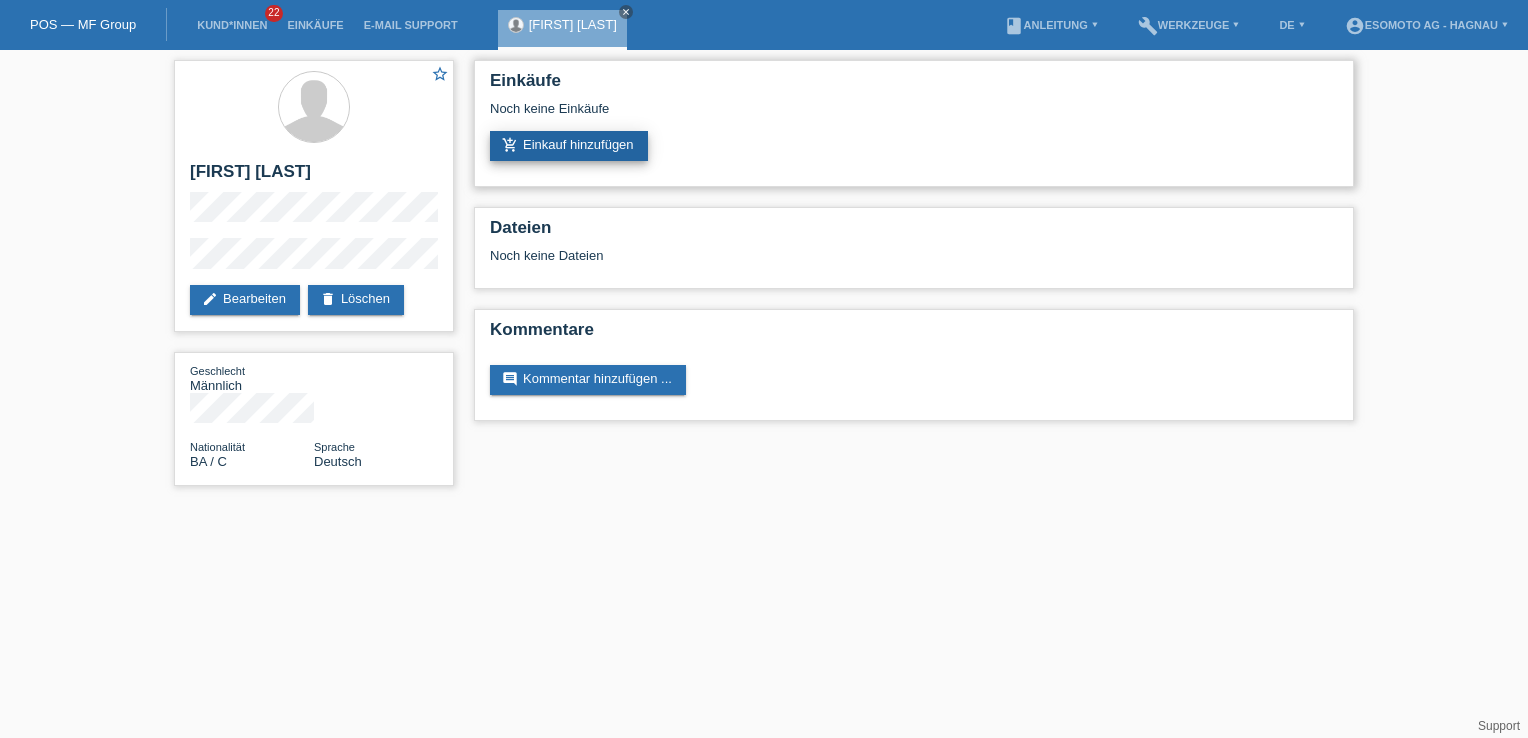 click on "add_shopping_cart  Einkauf hinzufügen" at bounding box center (569, 146) 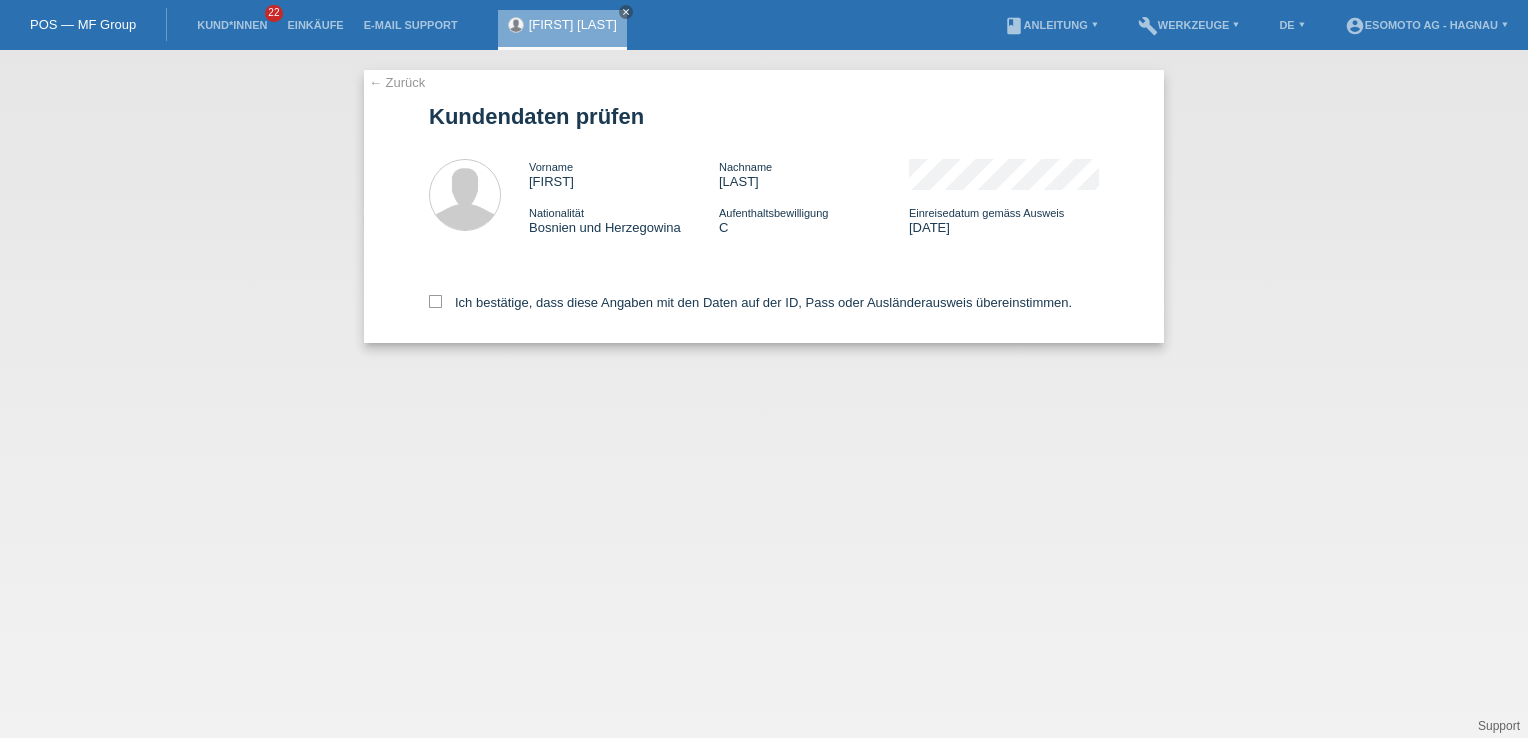 scroll, scrollTop: 0, scrollLeft: 0, axis: both 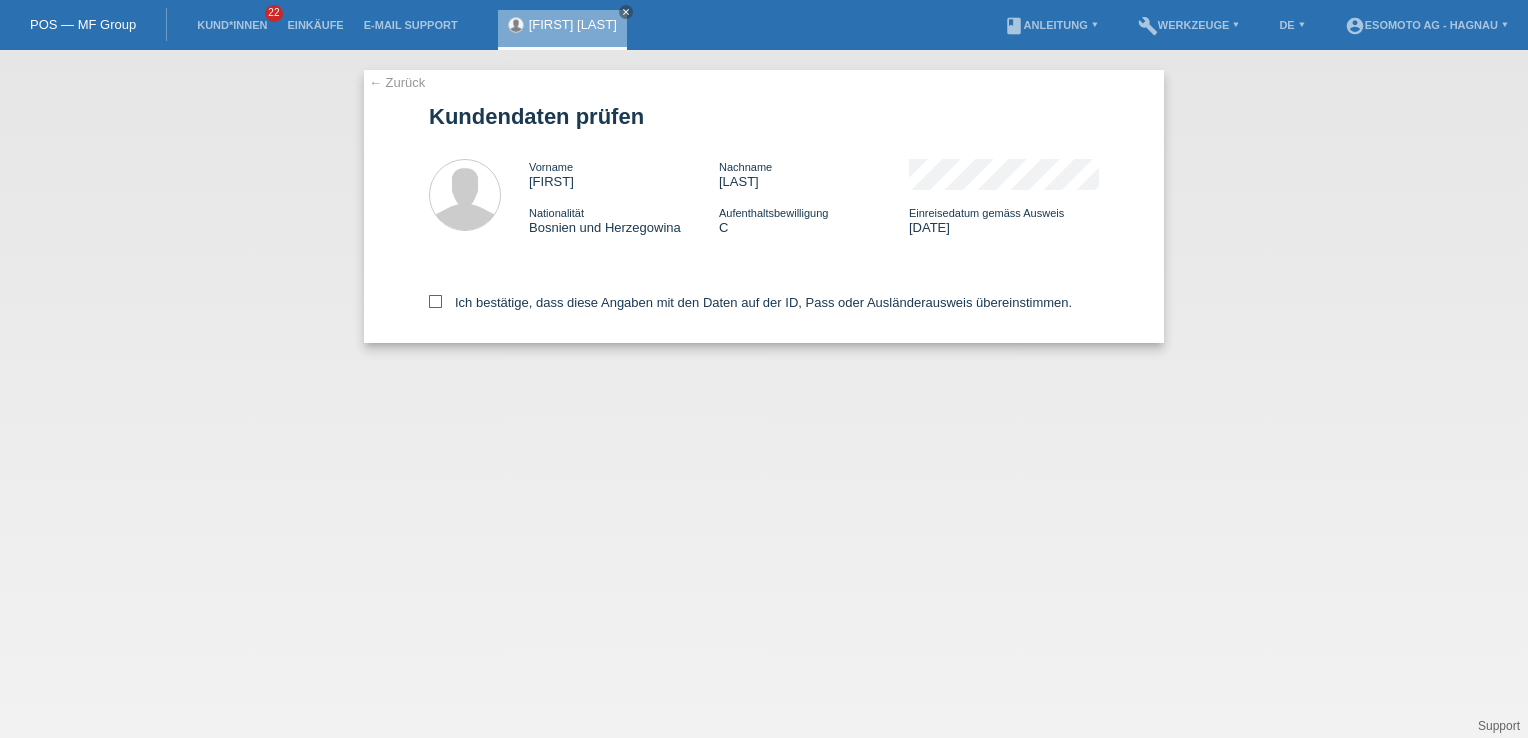 click at bounding box center [435, 301] 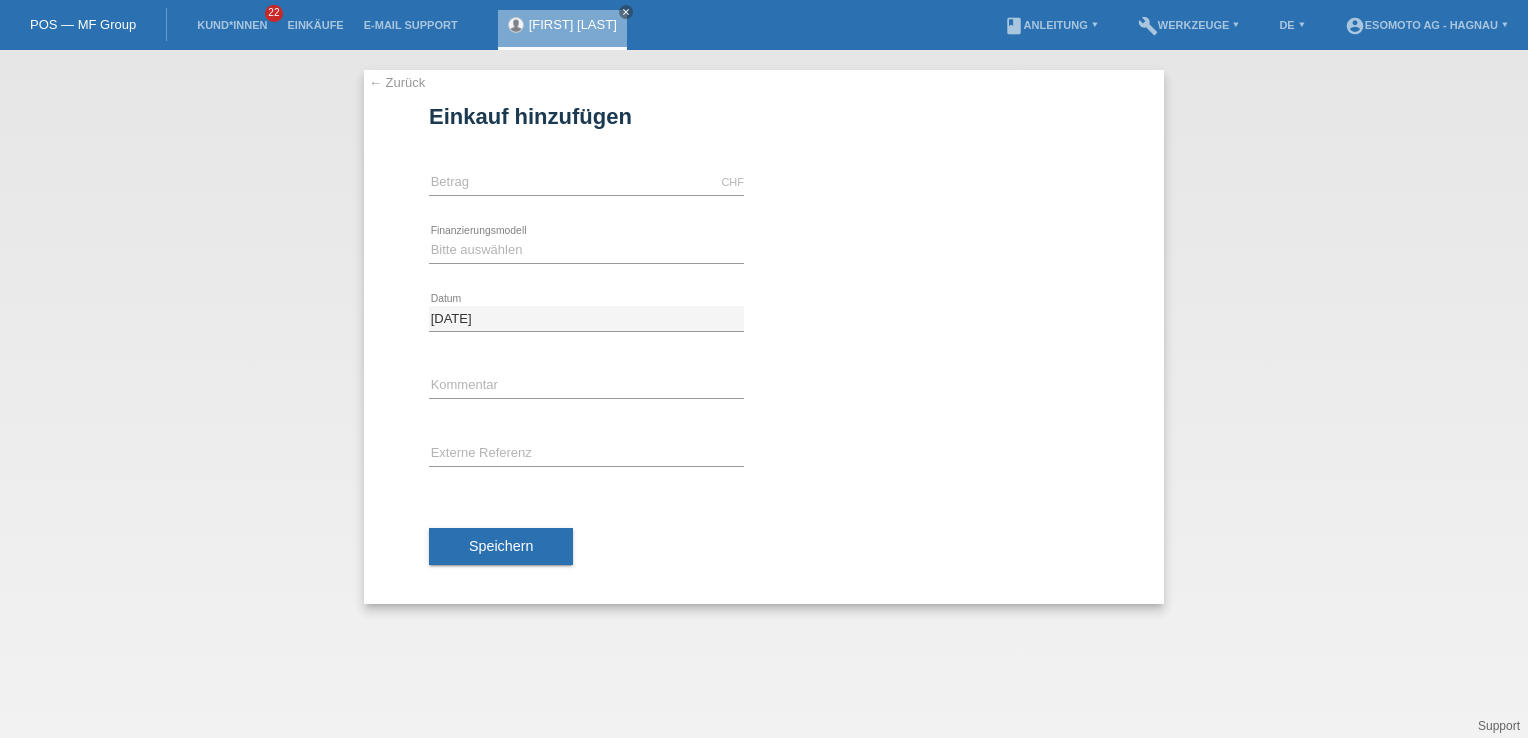 scroll, scrollTop: 0, scrollLeft: 0, axis: both 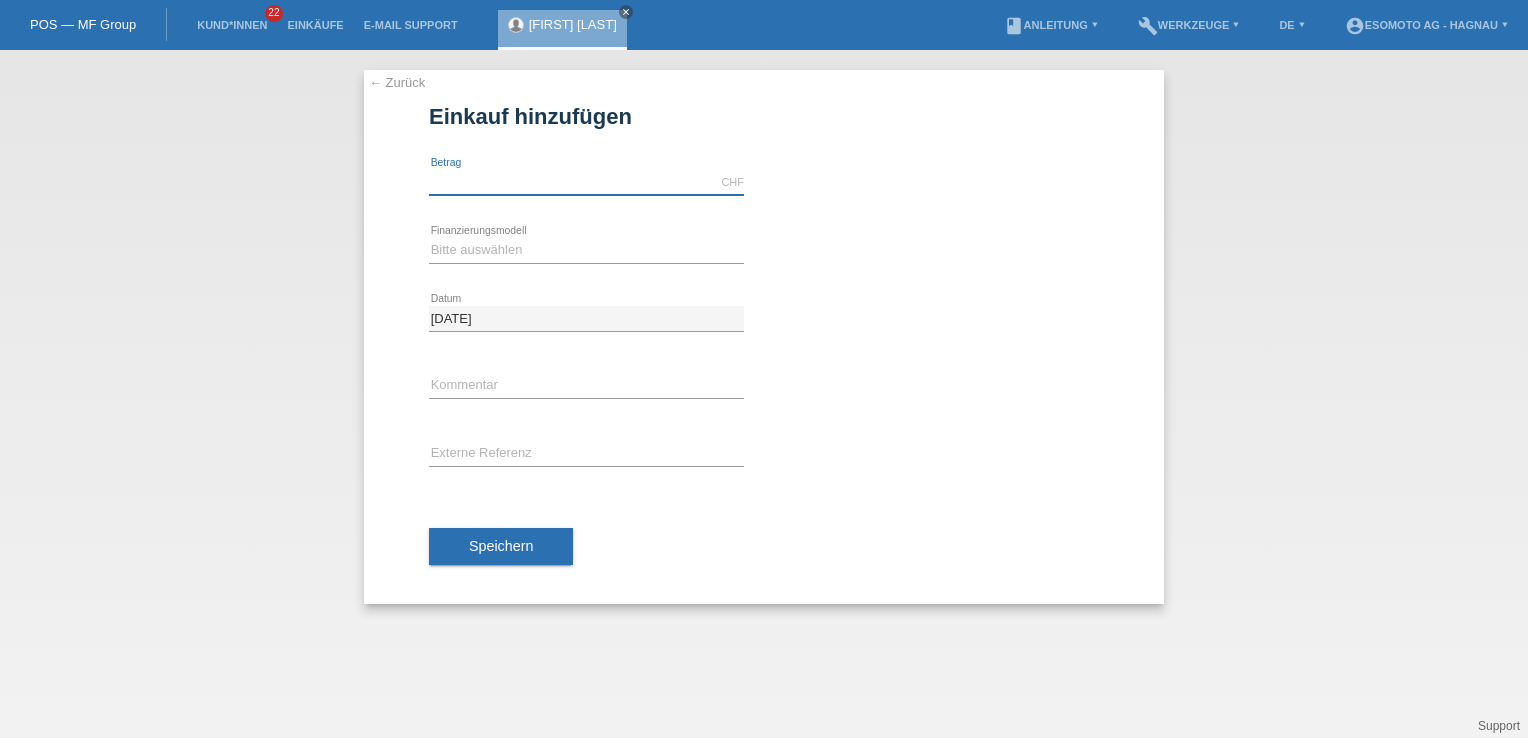 click at bounding box center (586, 182) 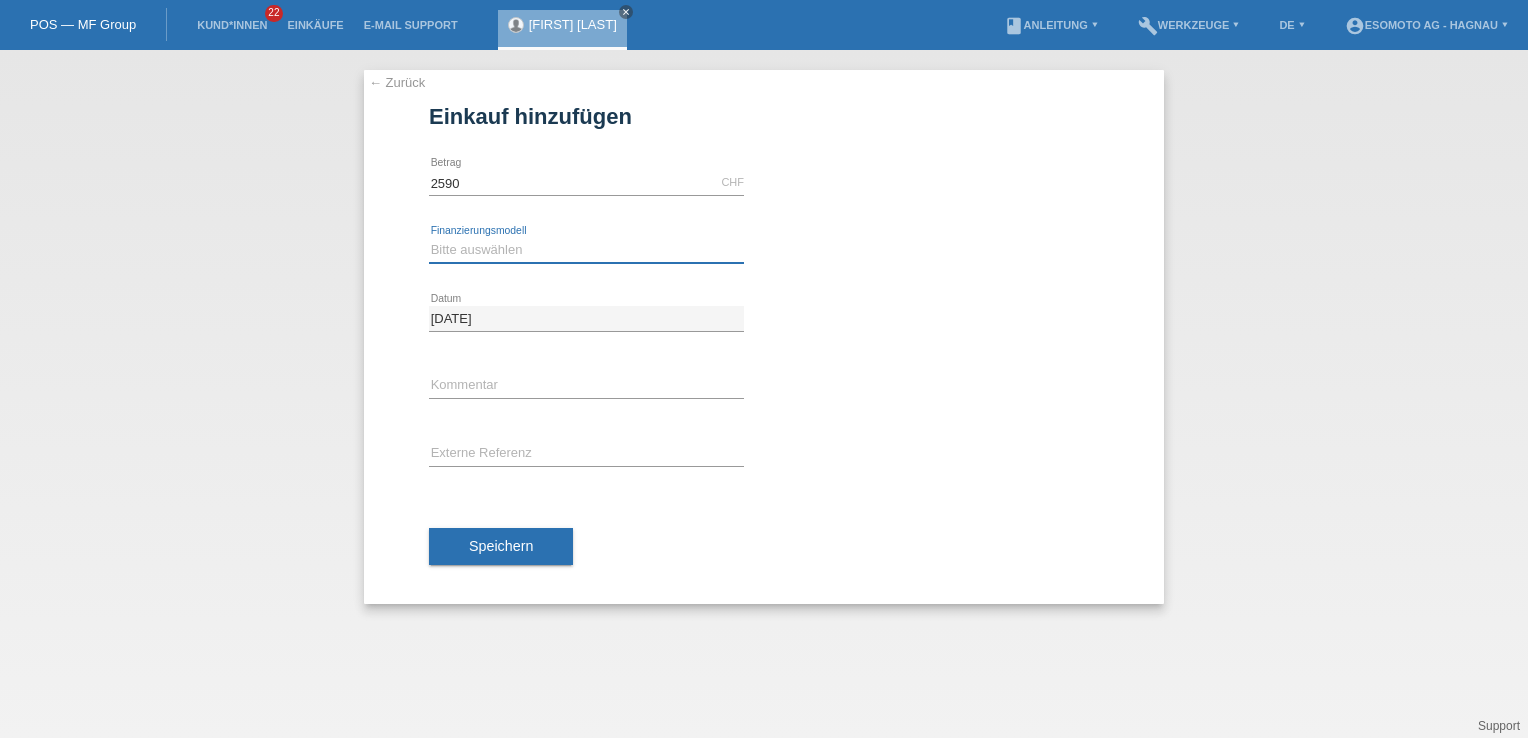 type on "2590.00" 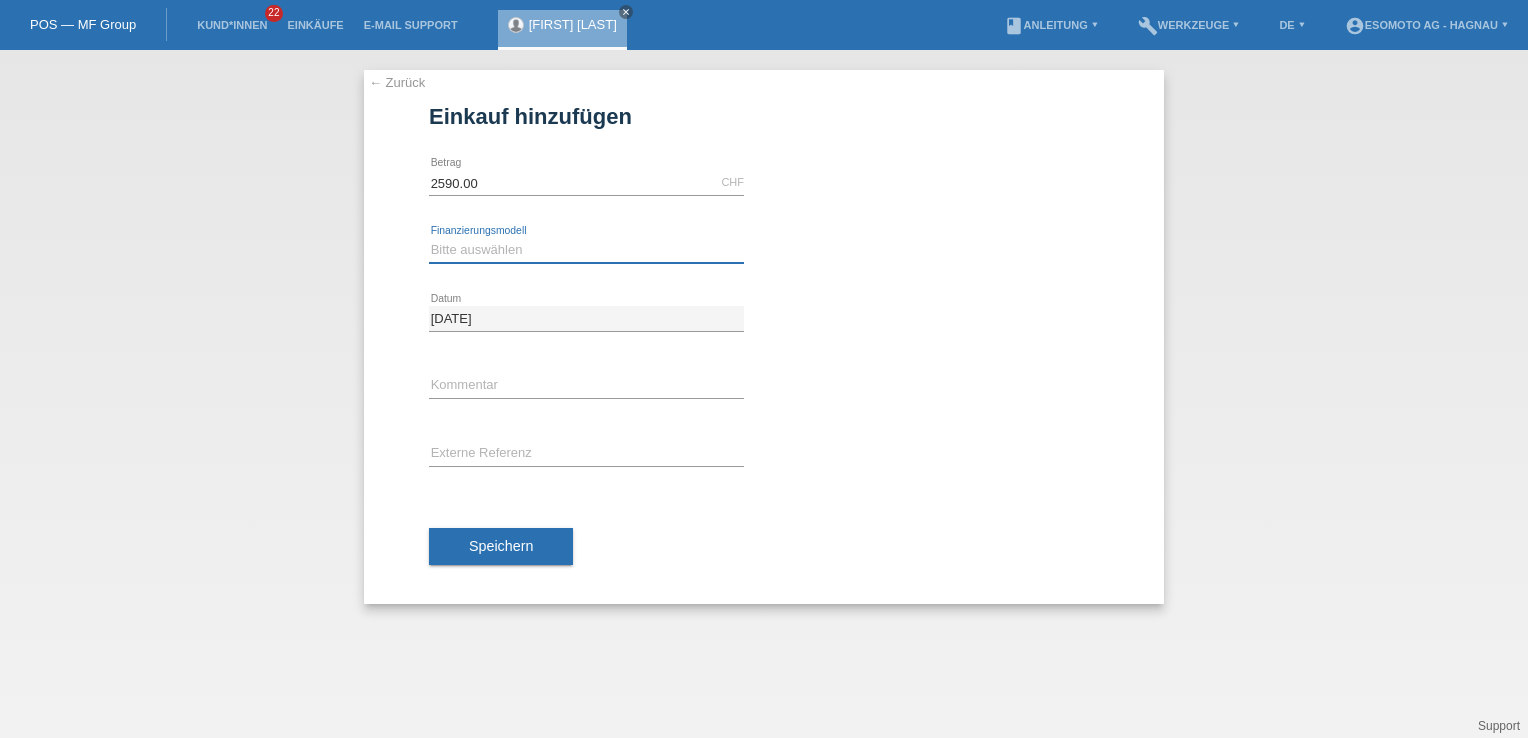 click on "Bitte auswählen
Fixe Raten
Kauf auf Rechnung mit Teilzahlungsoption" at bounding box center [586, 250] 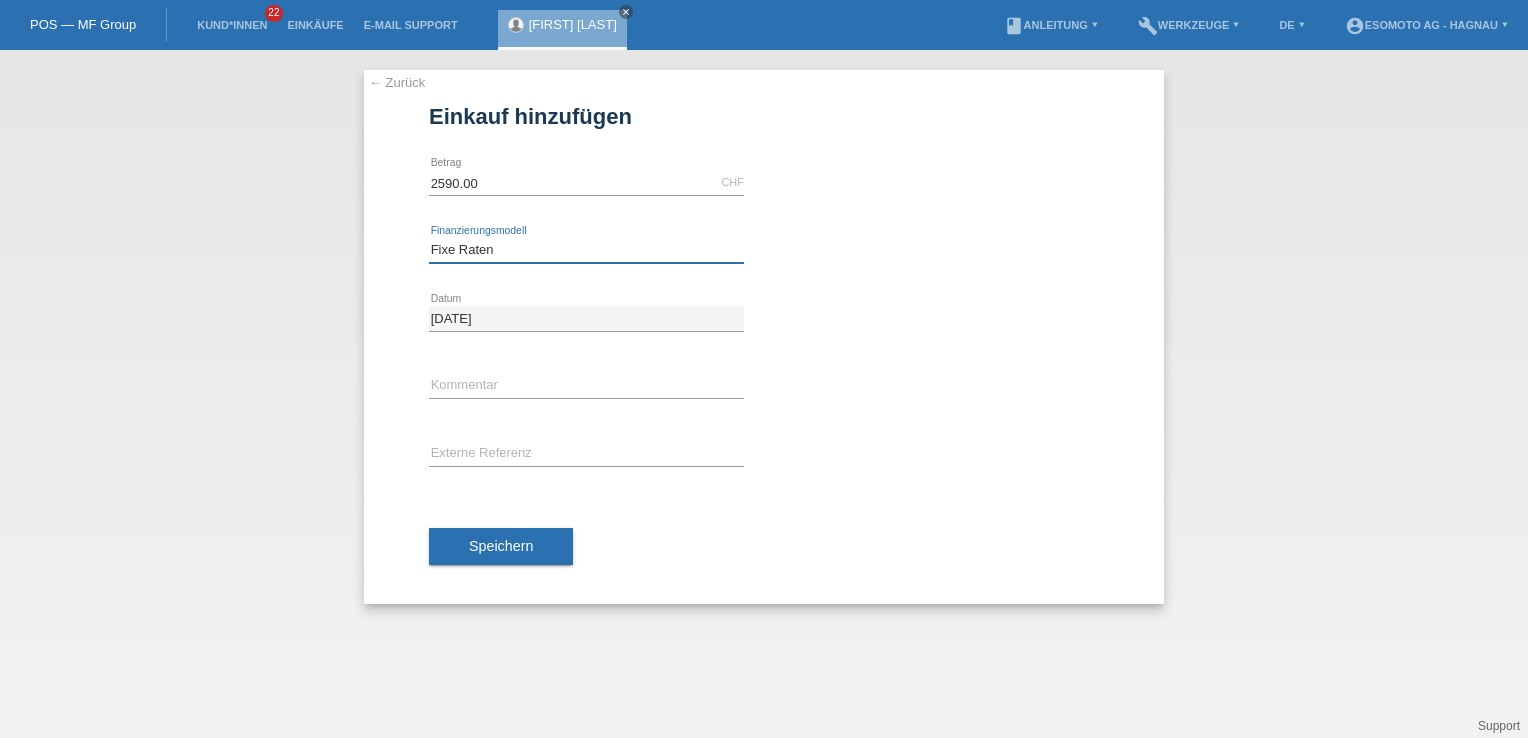 click on "Bitte auswählen
Fixe Raten
Kauf auf Rechnung mit Teilzahlungsoption" at bounding box center [586, 250] 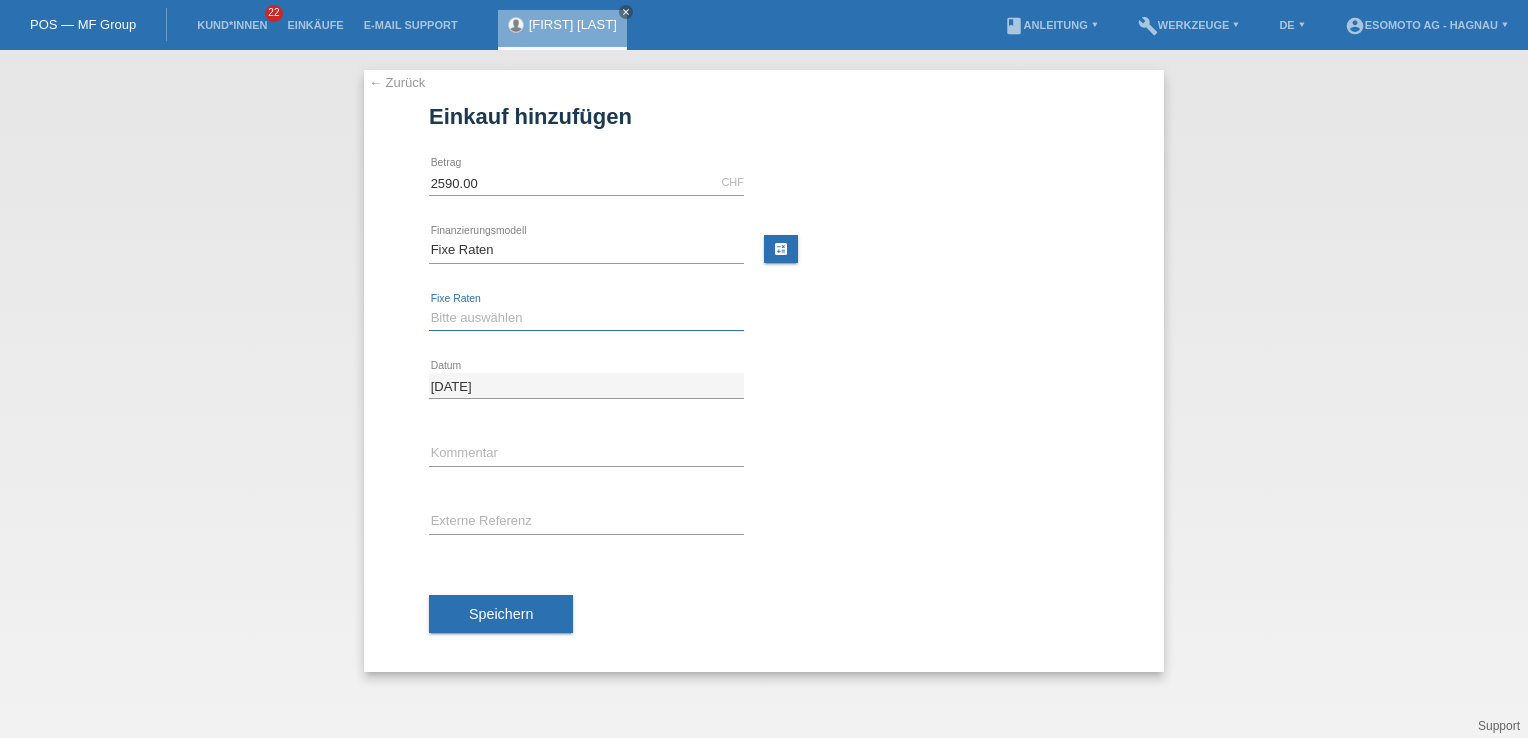 click on "Bitte auswählen
12 Raten
24 Raten
36 Raten
48 Raten" at bounding box center (586, 318) 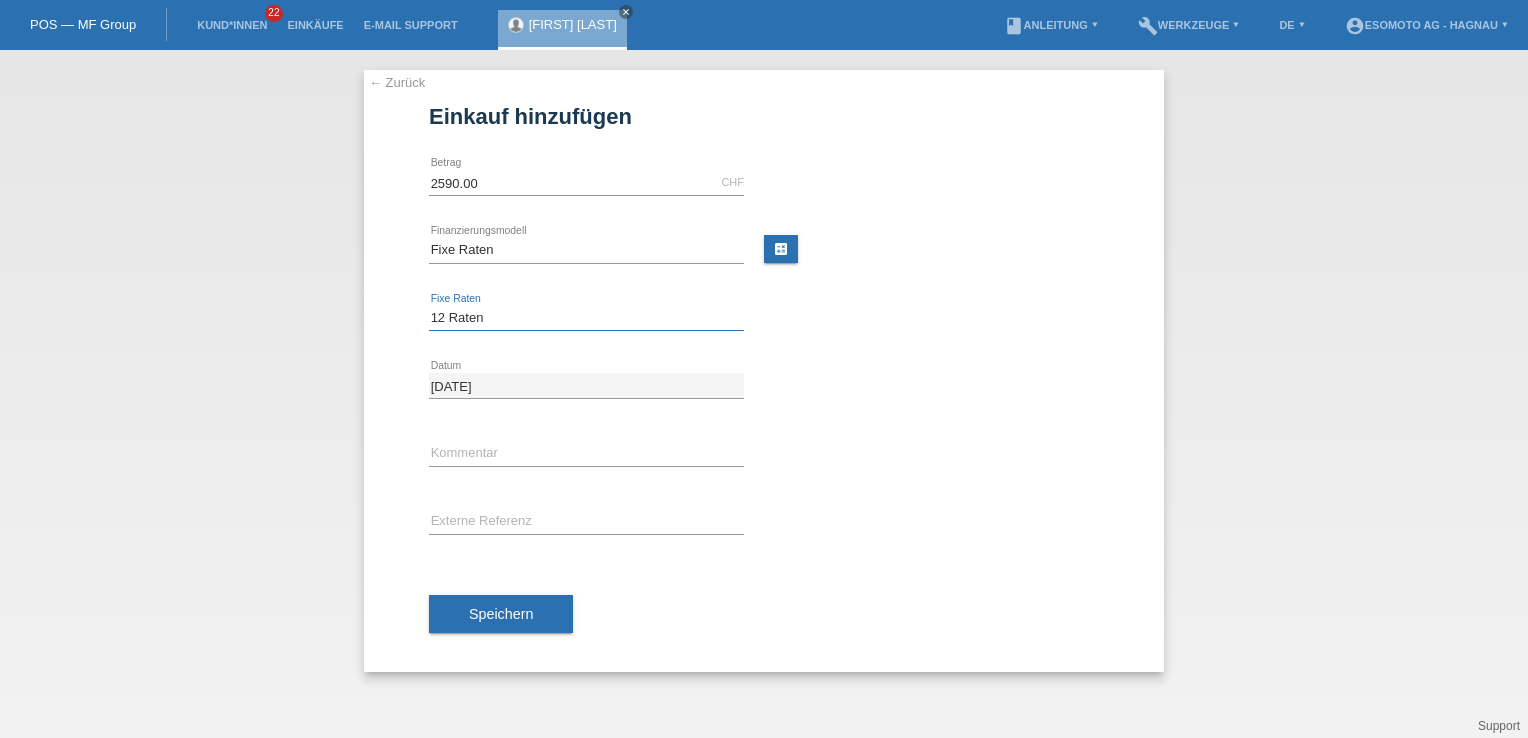 click on "Bitte auswählen
12 Raten
24 Raten
36 Raten
48 Raten" at bounding box center (586, 318) 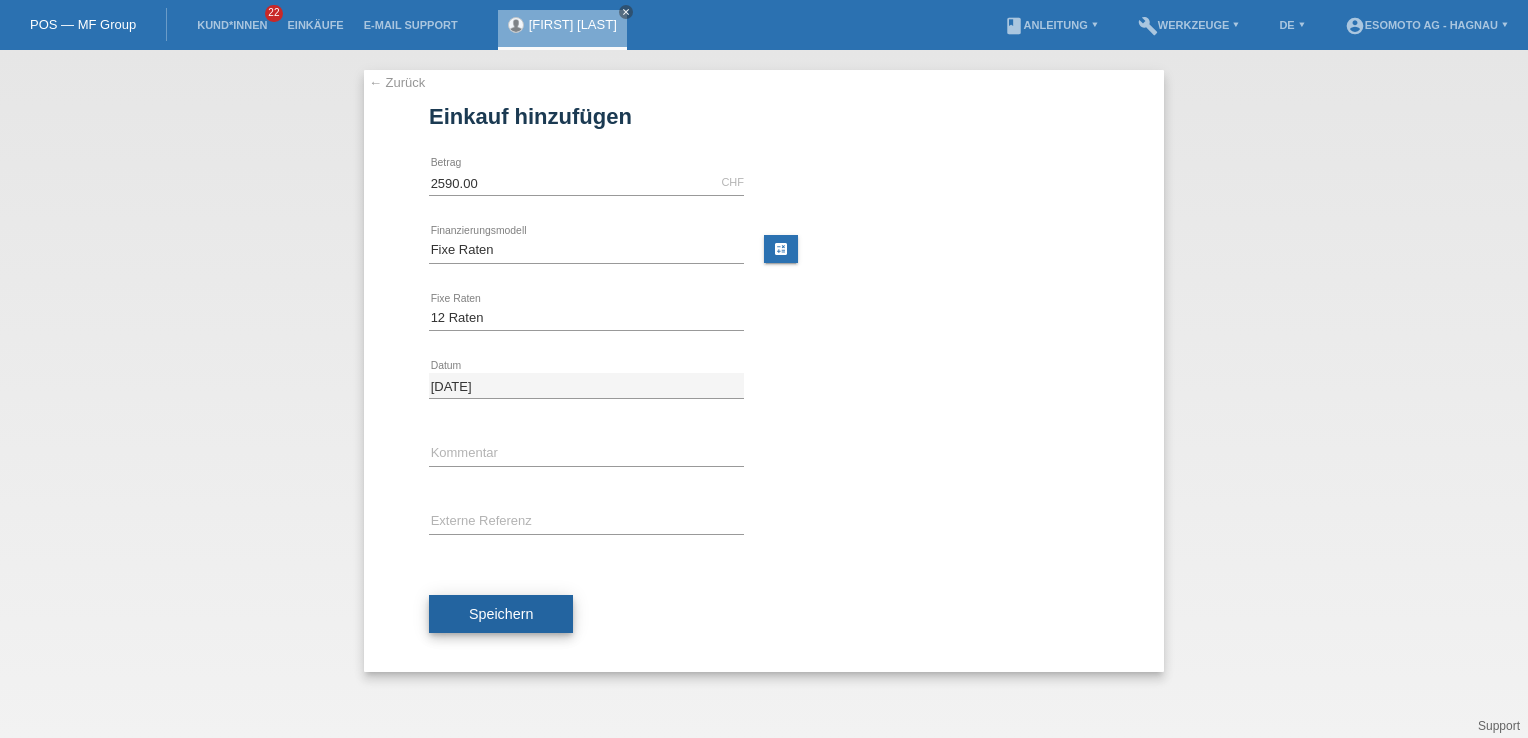 click on "Speichern" at bounding box center (501, 614) 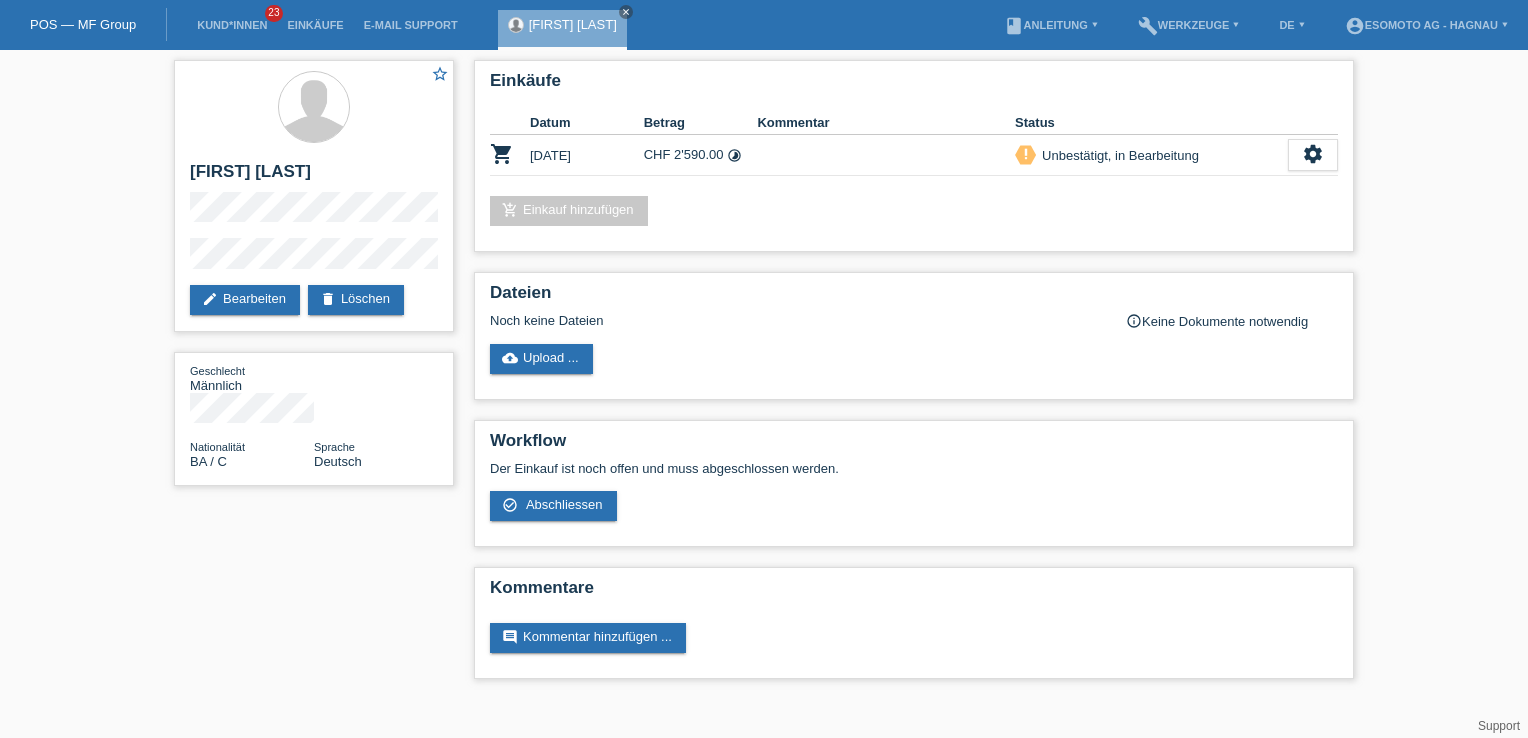 scroll, scrollTop: 0, scrollLeft: 0, axis: both 